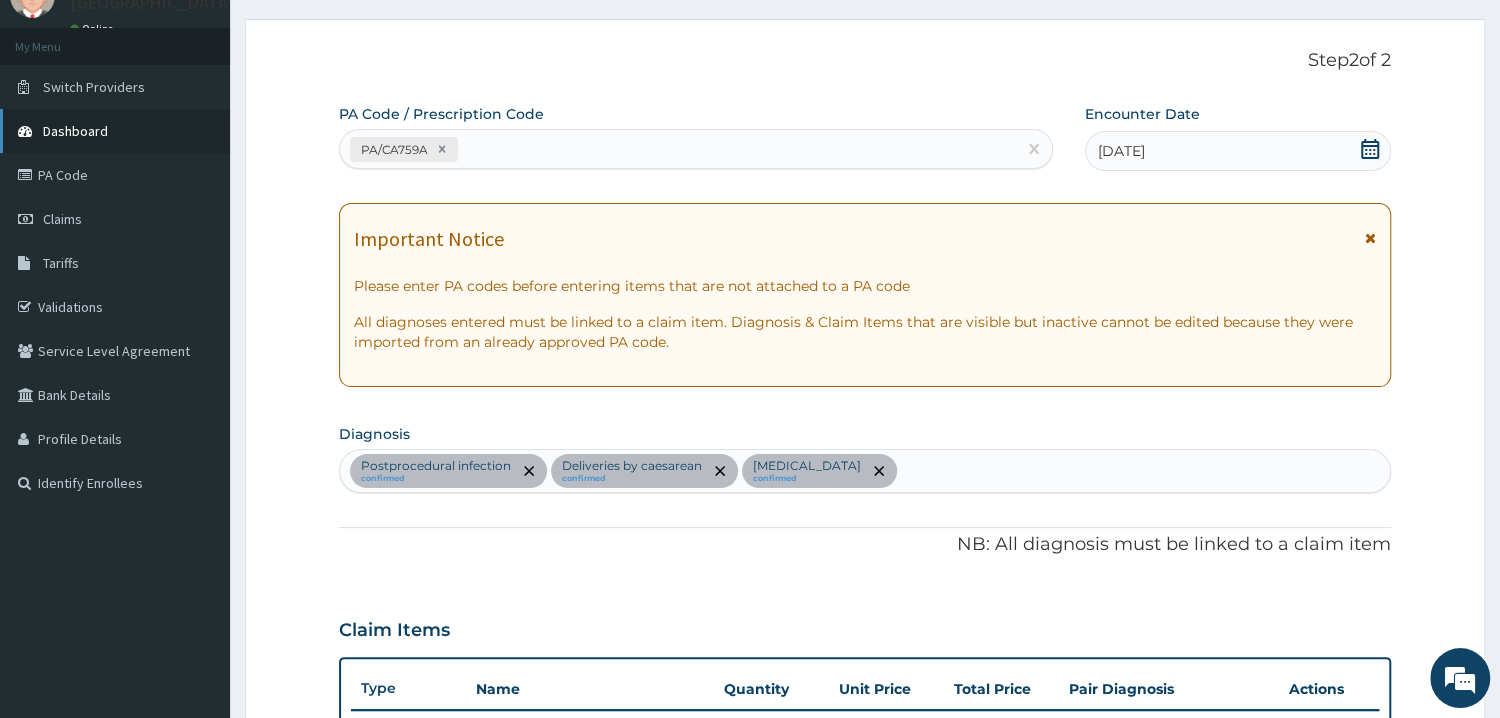 scroll, scrollTop: 0, scrollLeft: 0, axis: both 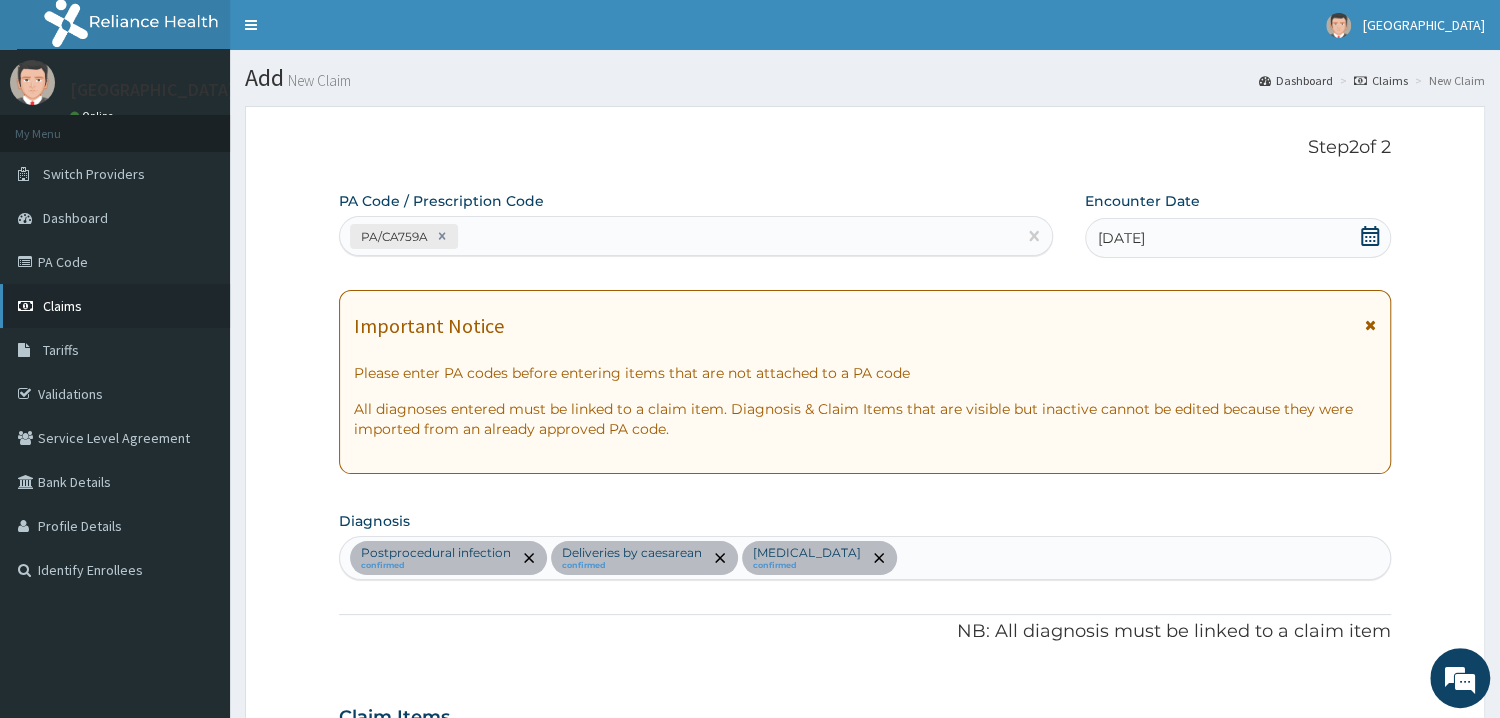click on "Claims" at bounding box center [62, 306] 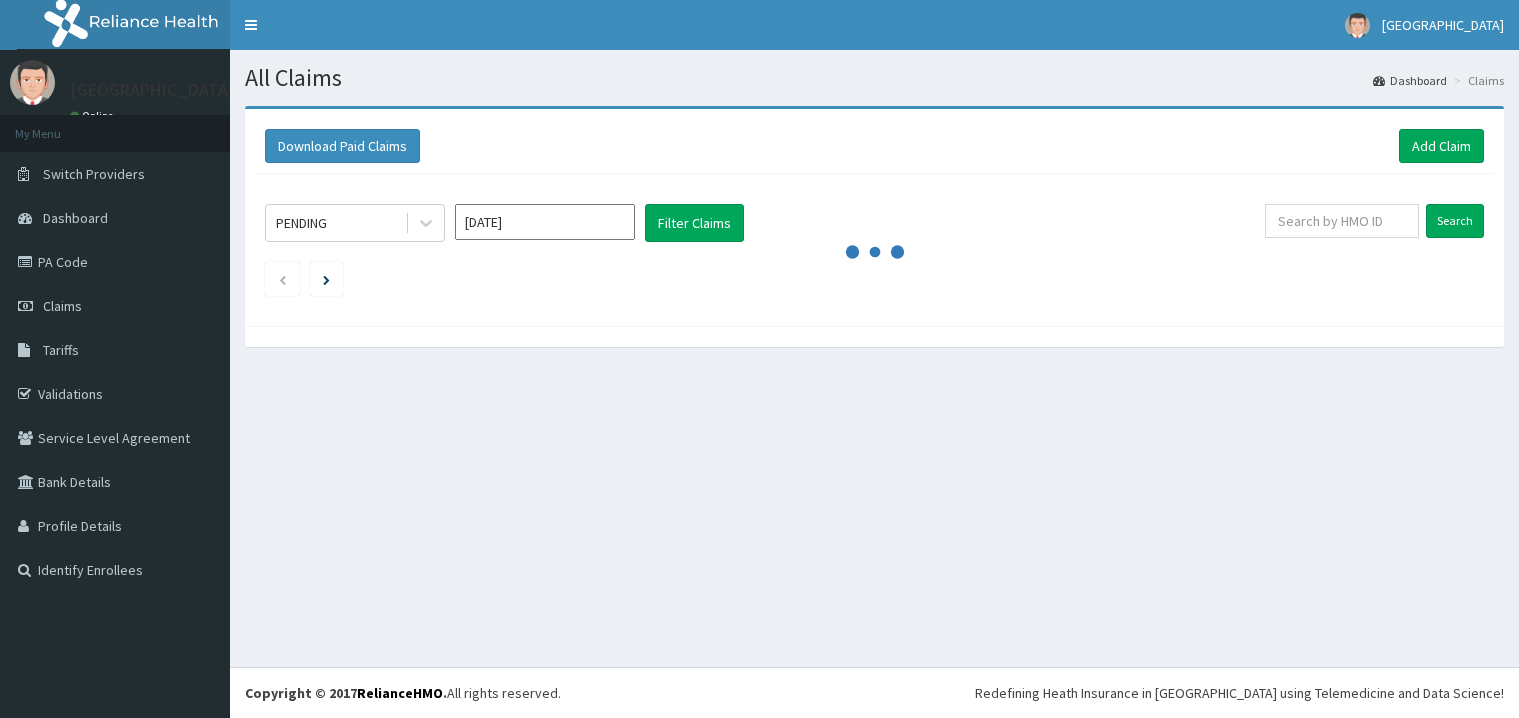 scroll, scrollTop: 0, scrollLeft: 0, axis: both 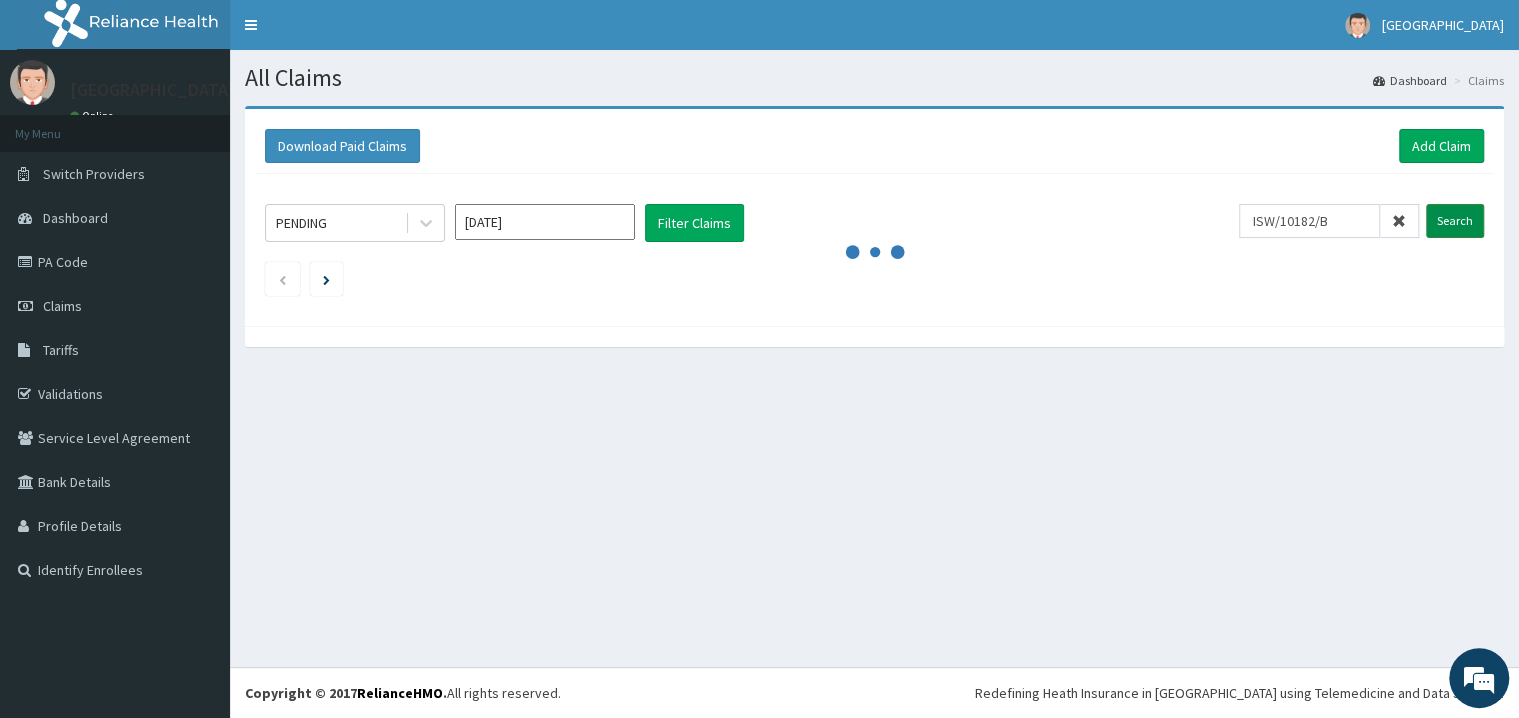 type on "ISW/10182/B" 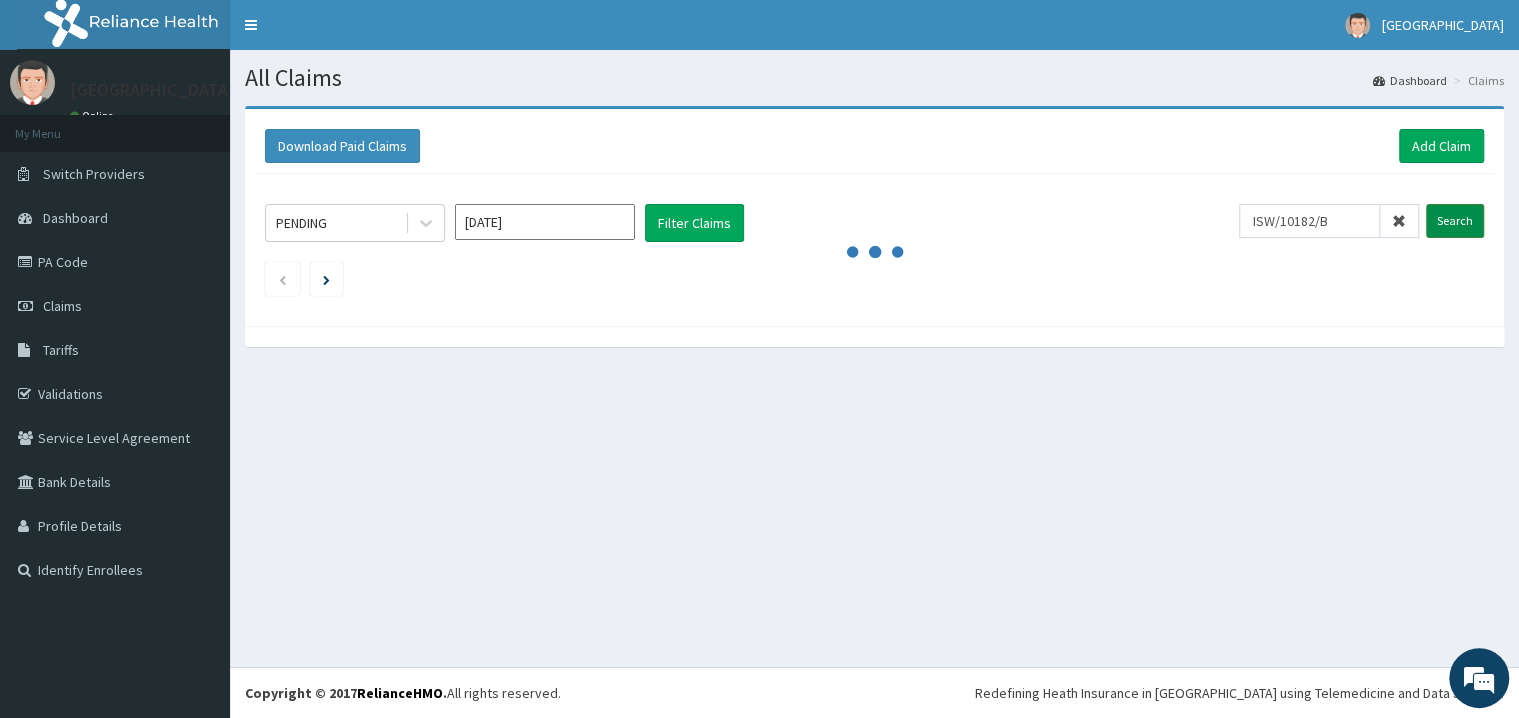 click on "Search" at bounding box center (1455, 221) 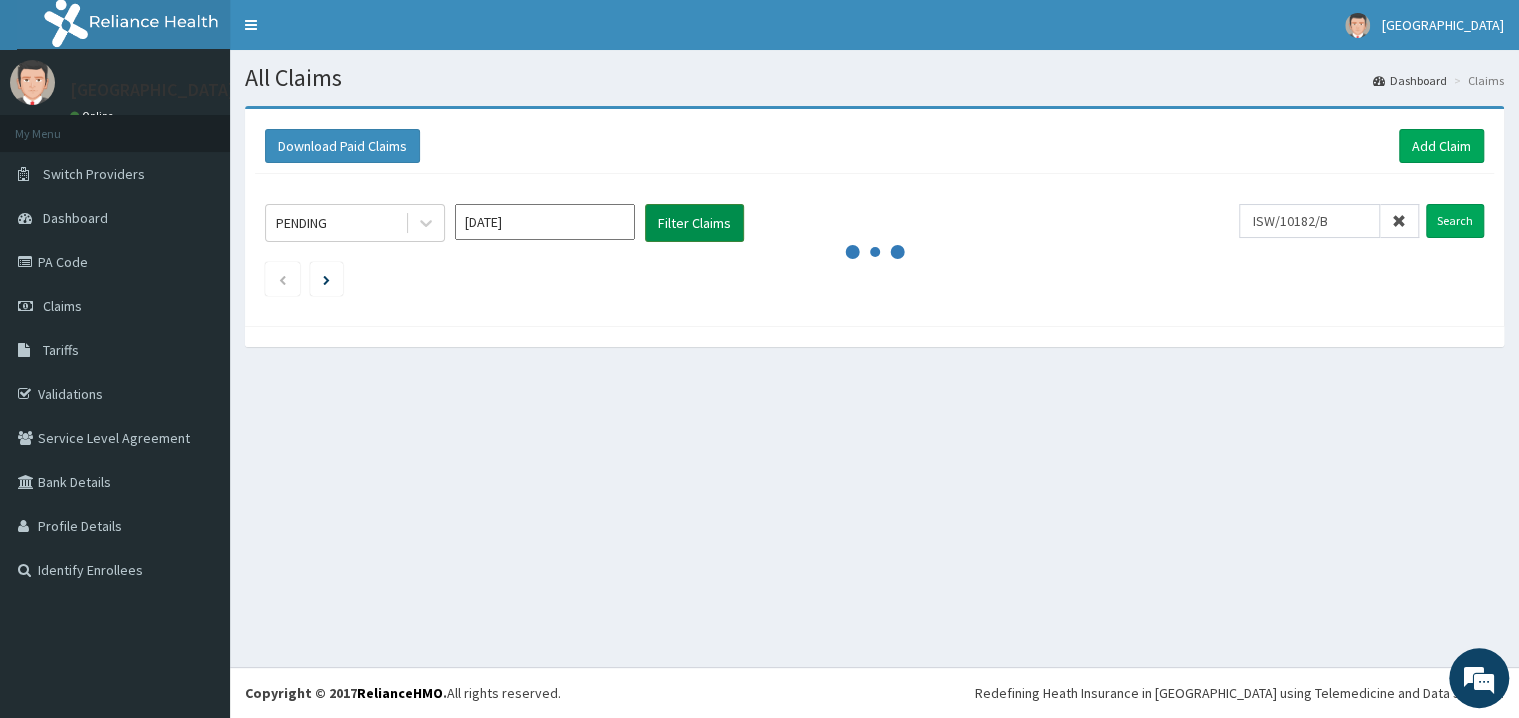 click on "Filter Claims" at bounding box center [694, 223] 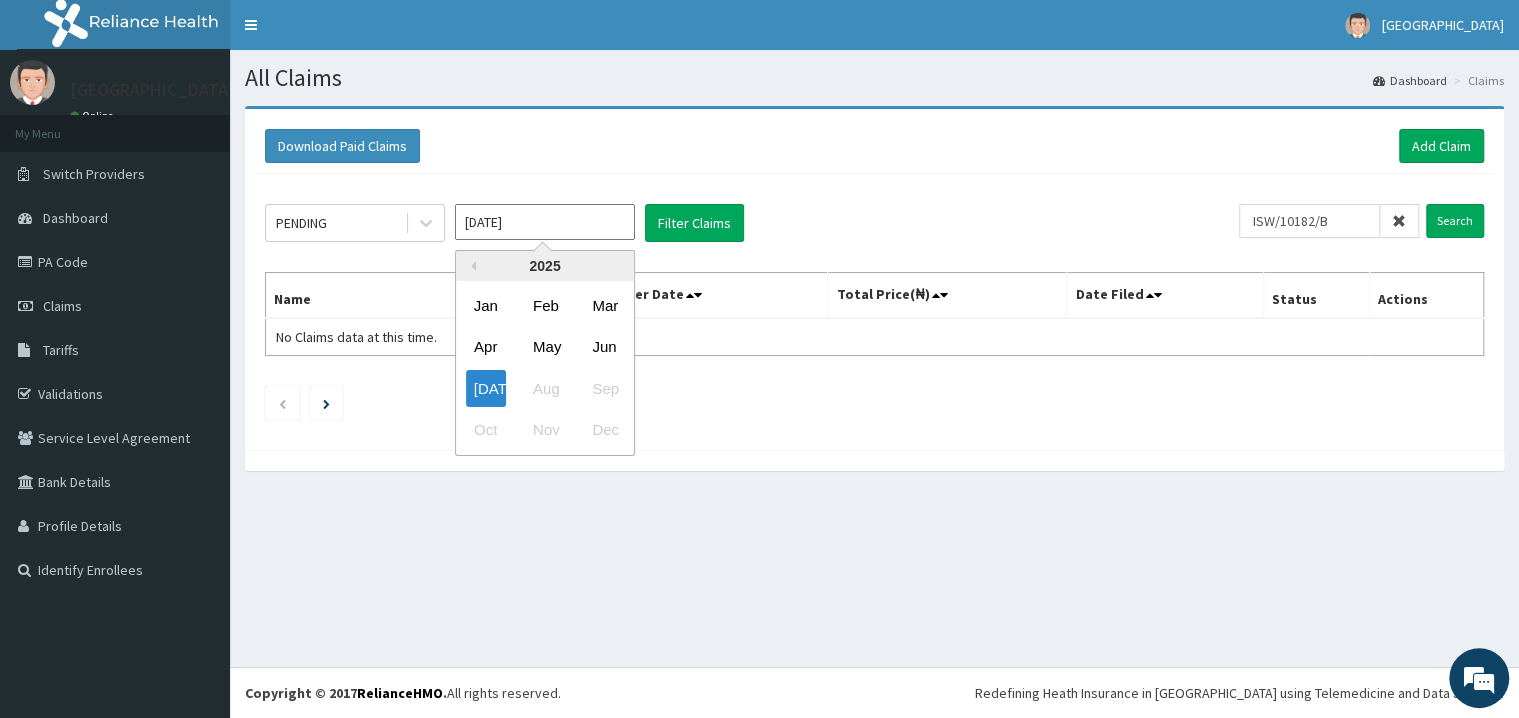 click on "[DATE]" at bounding box center (545, 222) 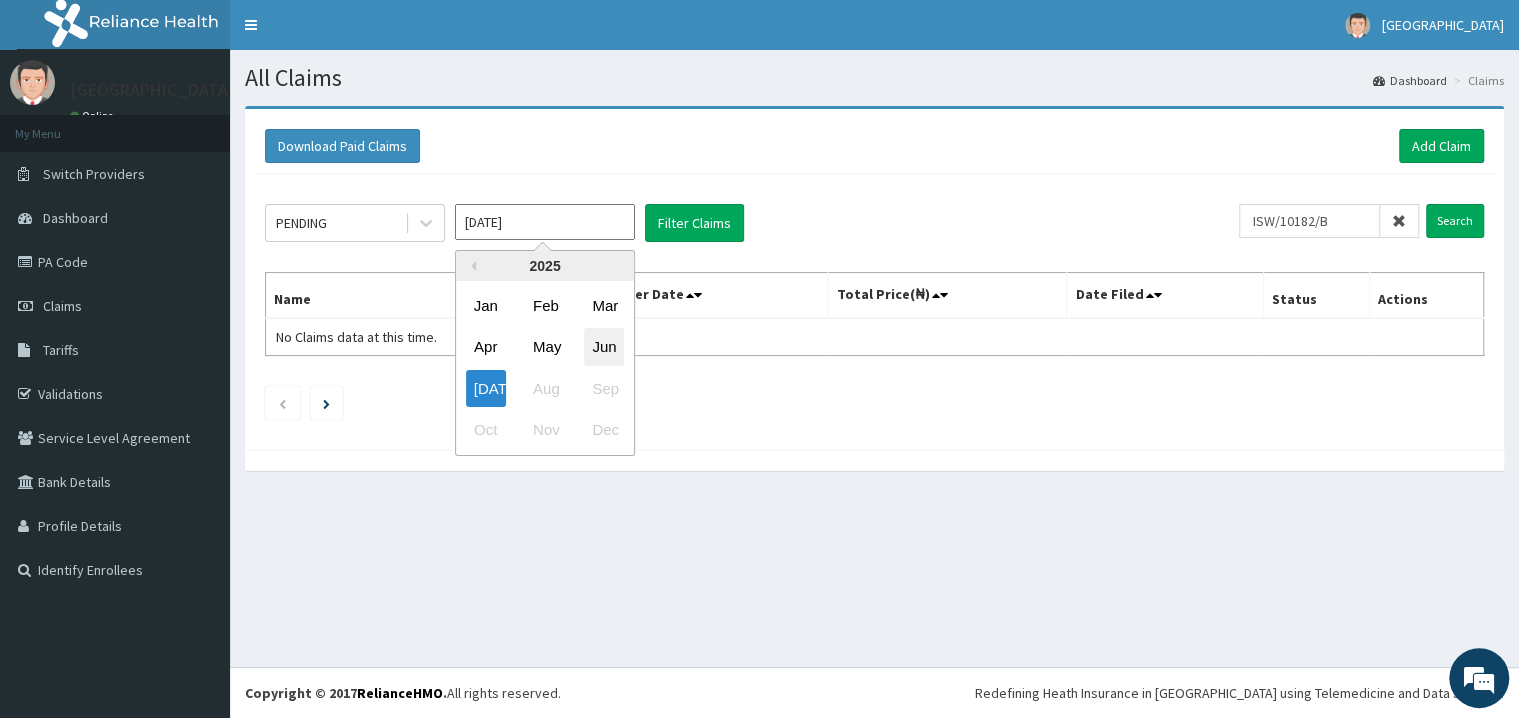 click on "Jun" at bounding box center (604, 347) 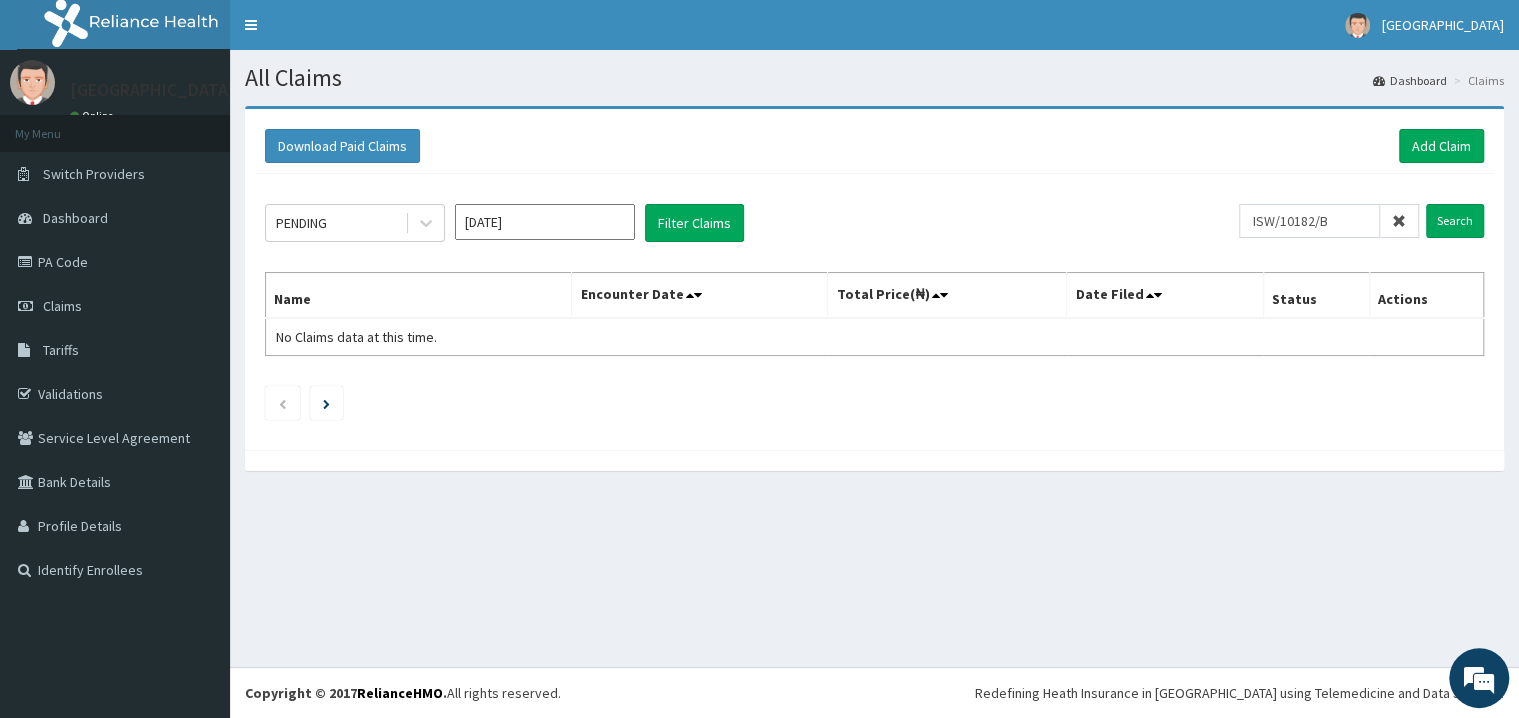 scroll, scrollTop: 0, scrollLeft: 0, axis: both 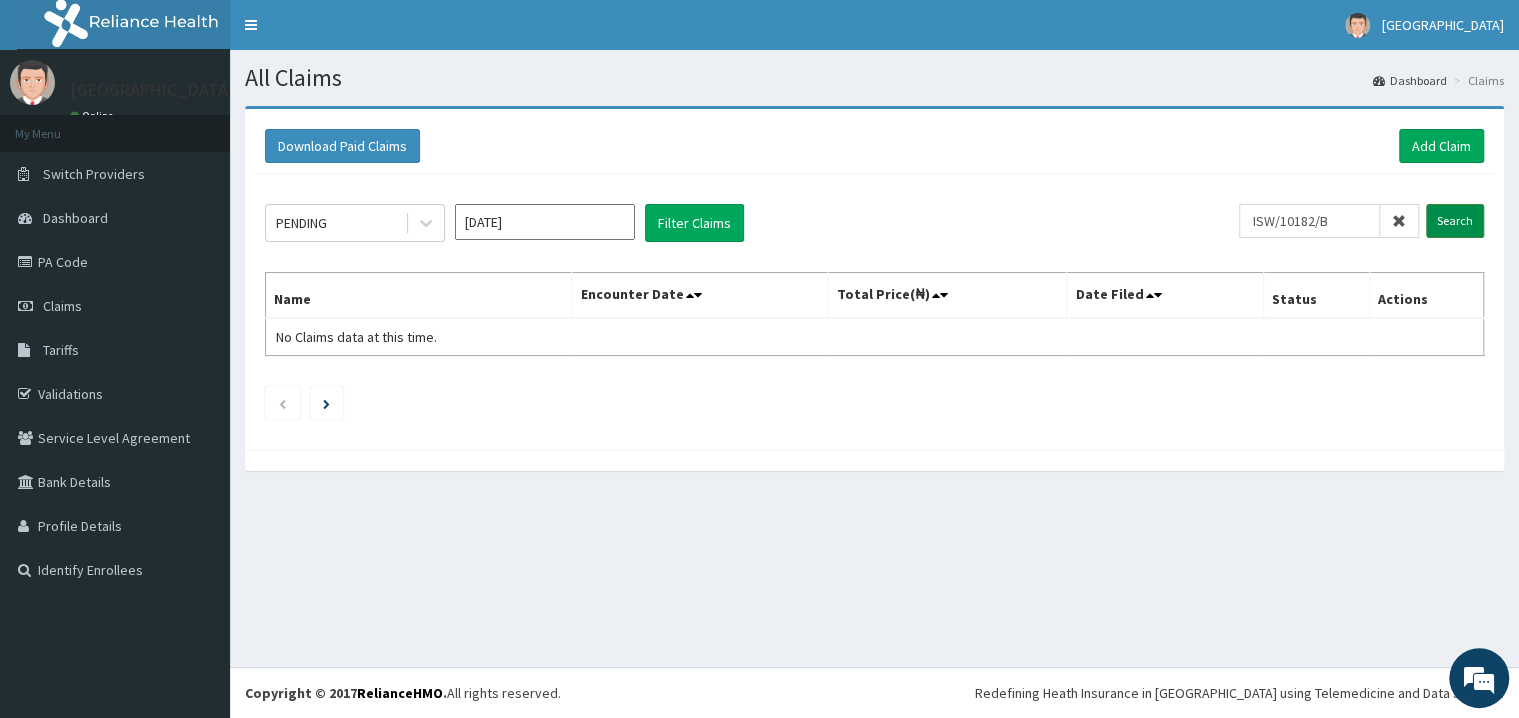 click on "Search" at bounding box center (1455, 221) 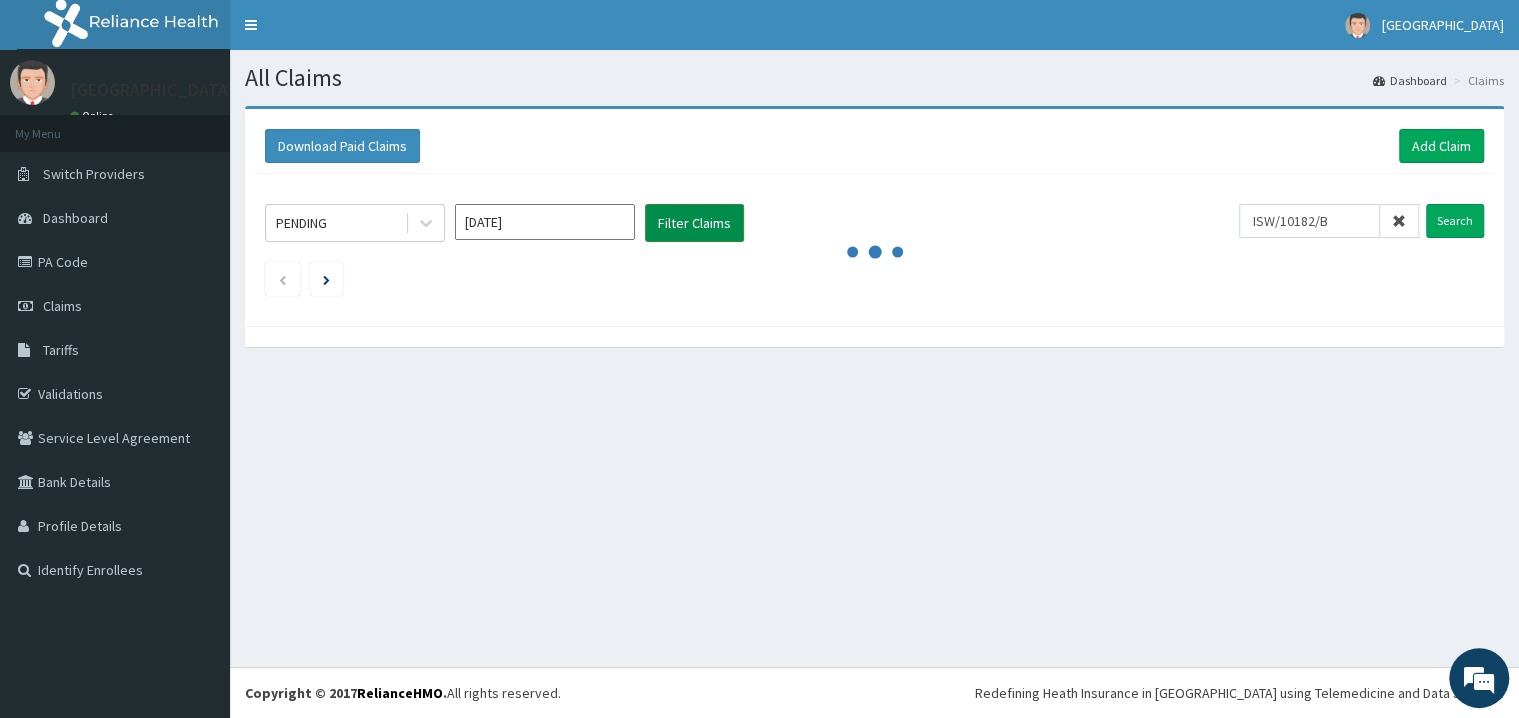 click on "Filter Claims" at bounding box center [694, 223] 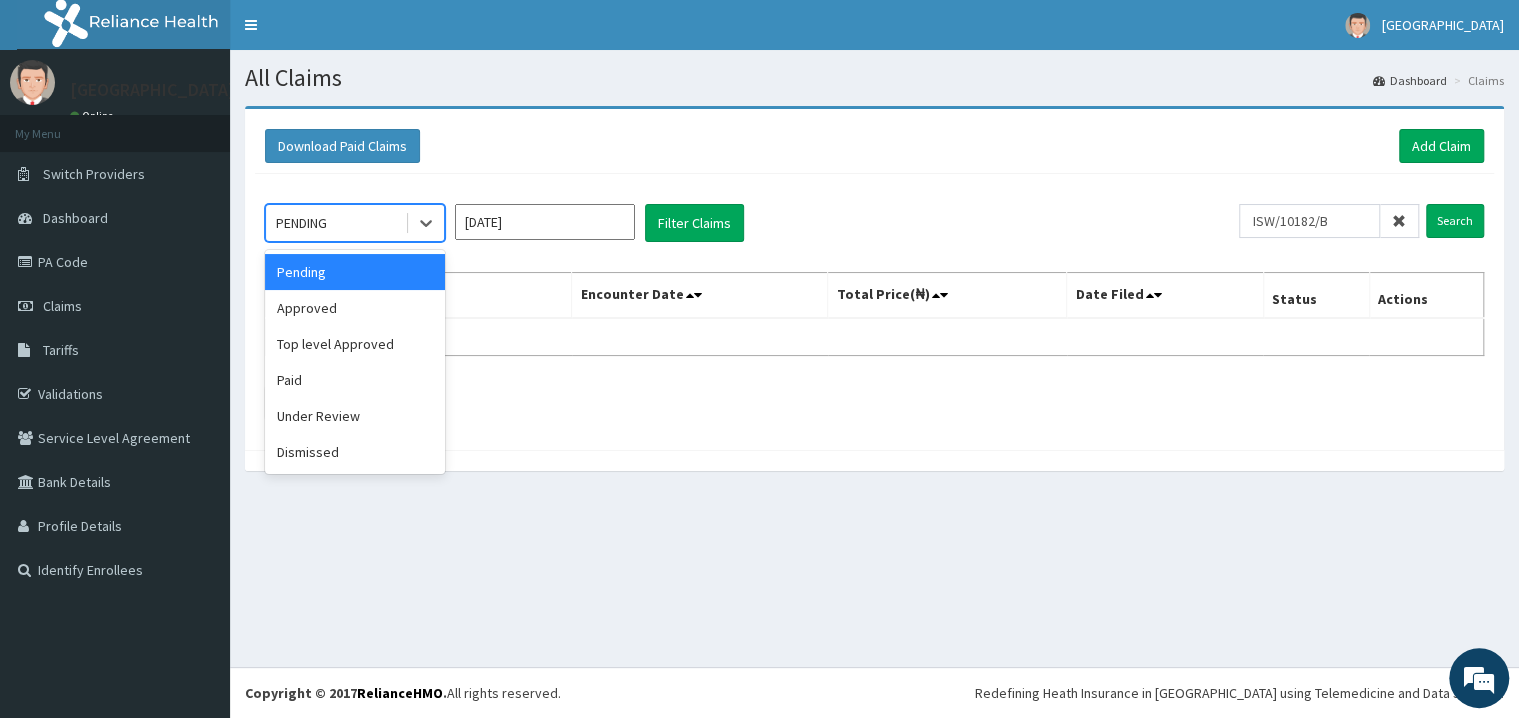 click on "PENDING" at bounding box center [335, 223] 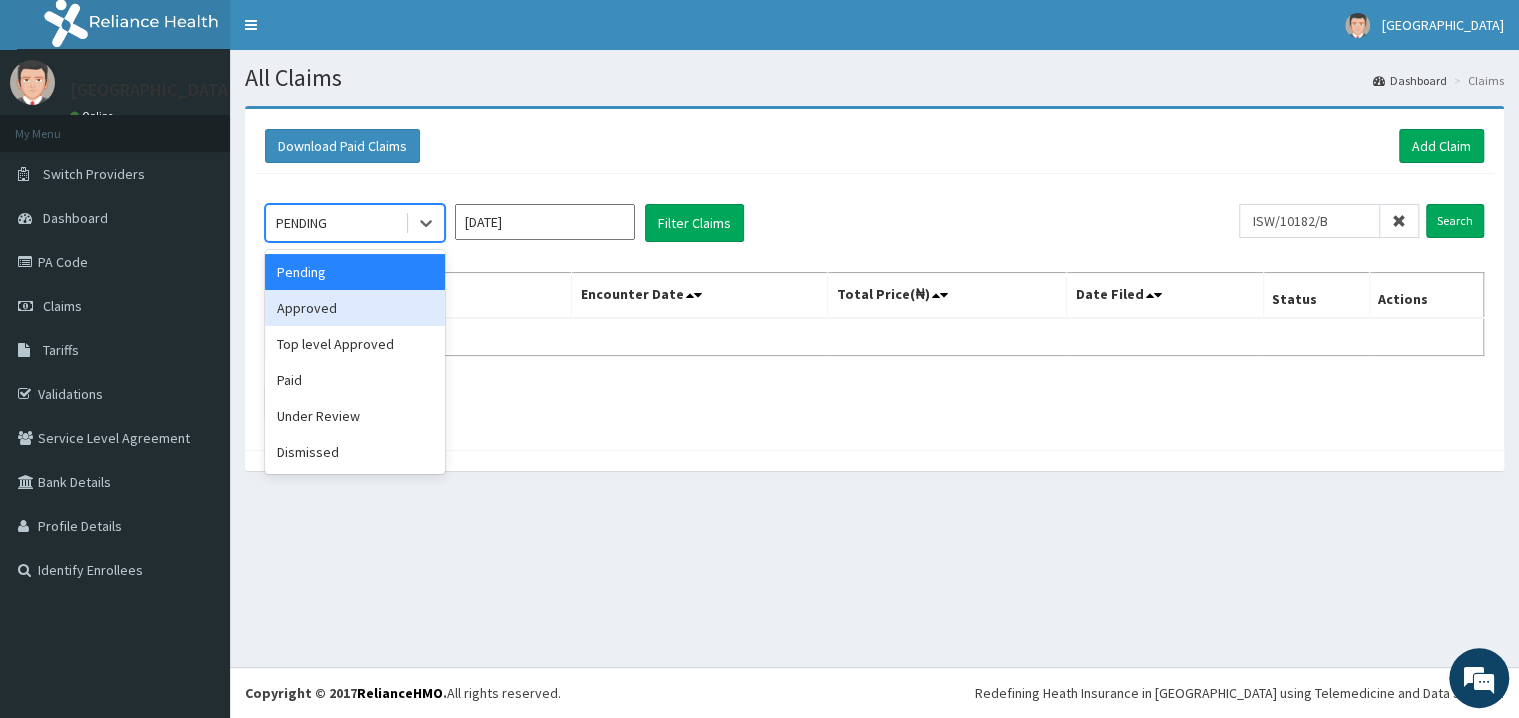 click on "Approved" at bounding box center [355, 308] 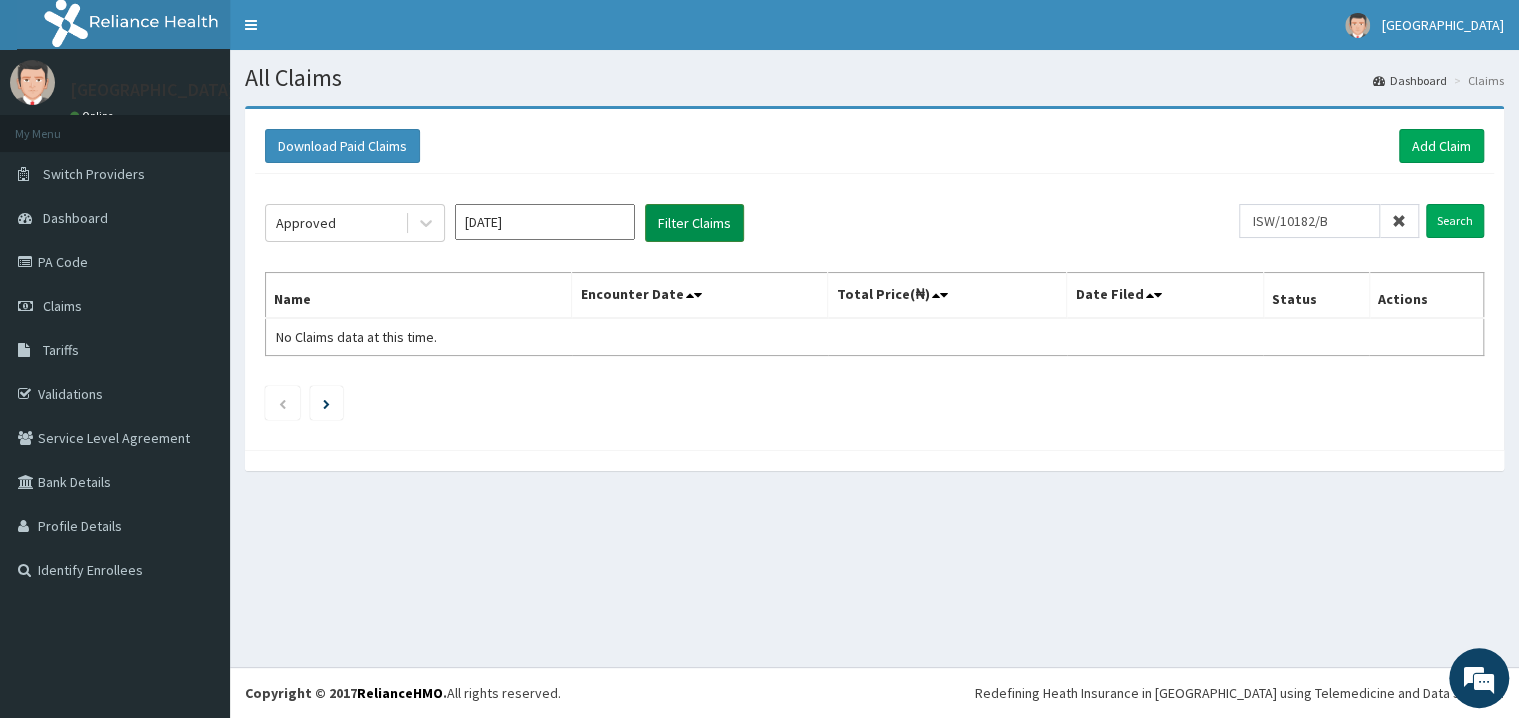 click on "Filter Claims" at bounding box center (694, 223) 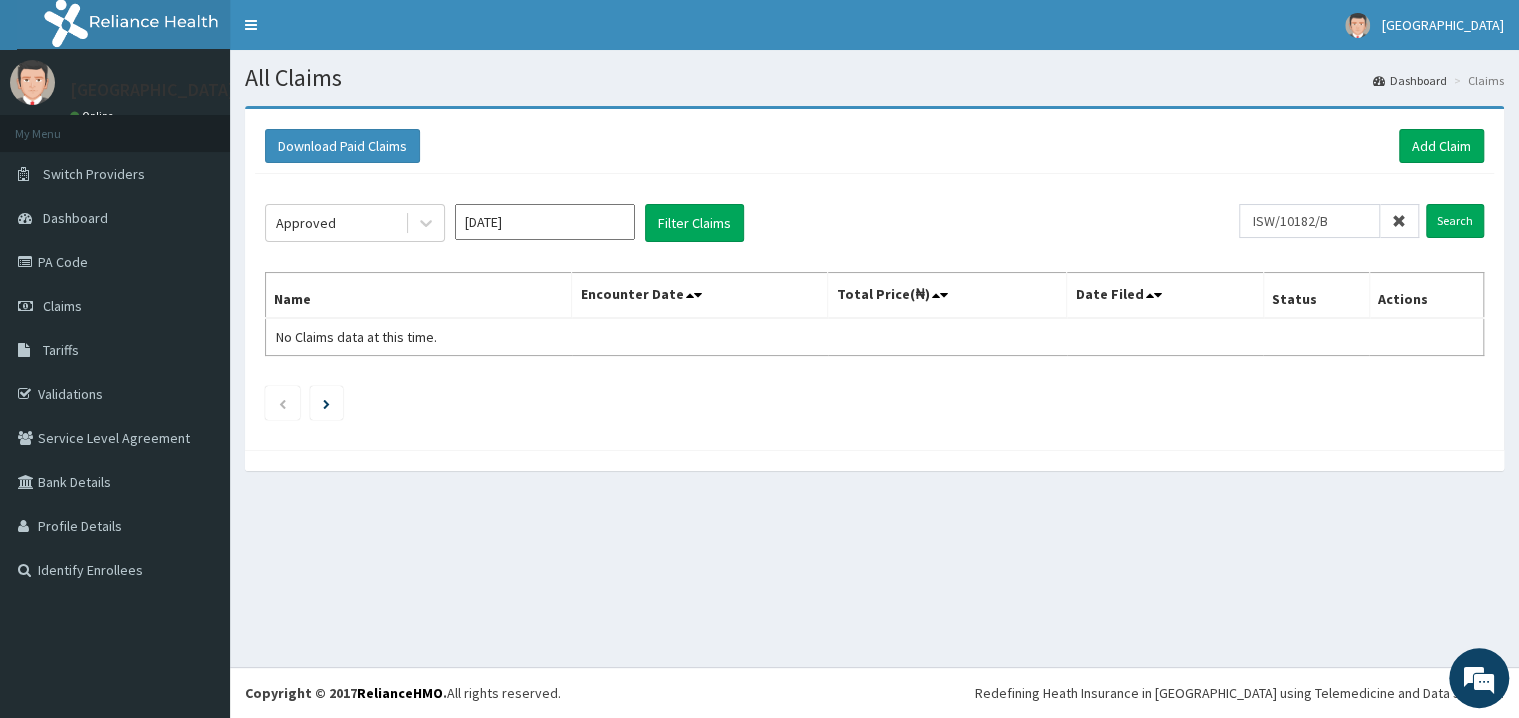 drag, startPoint x: 642, startPoint y: 214, endPoint x: 642, endPoint y: 239, distance: 25 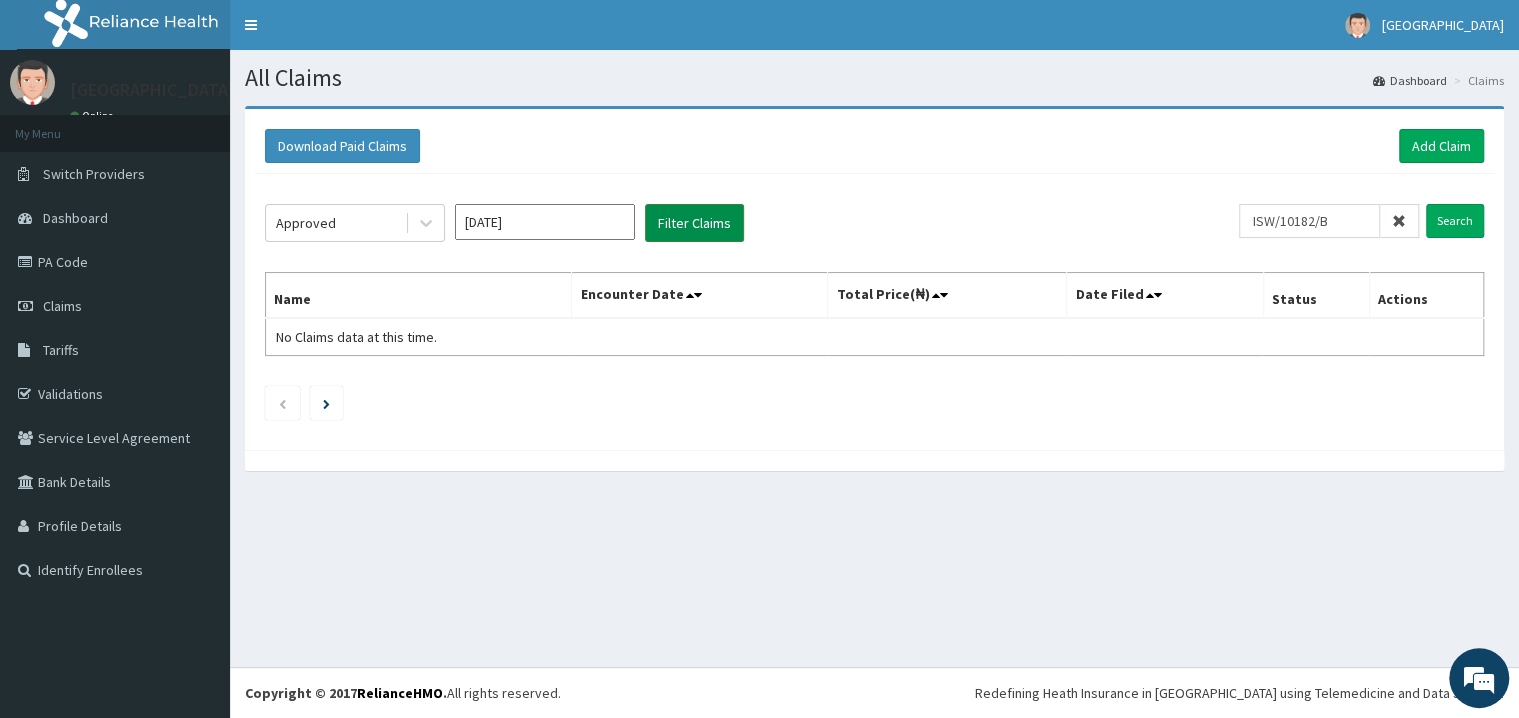 drag, startPoint x: 650, startPoint y: 228, endPoint x: 666, endPoint y: 222, distance: 17.088007 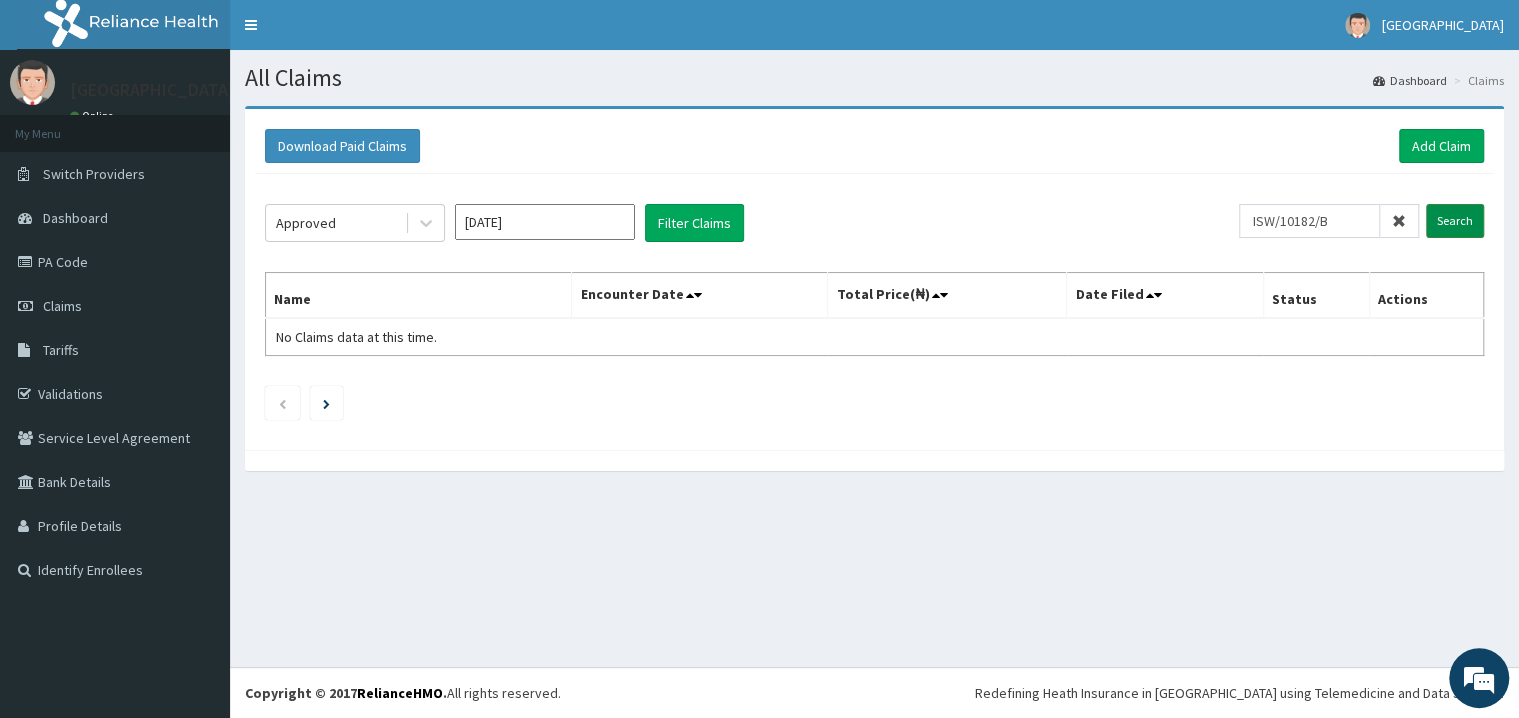 click on "Search" at bounding box center (1455, 221) 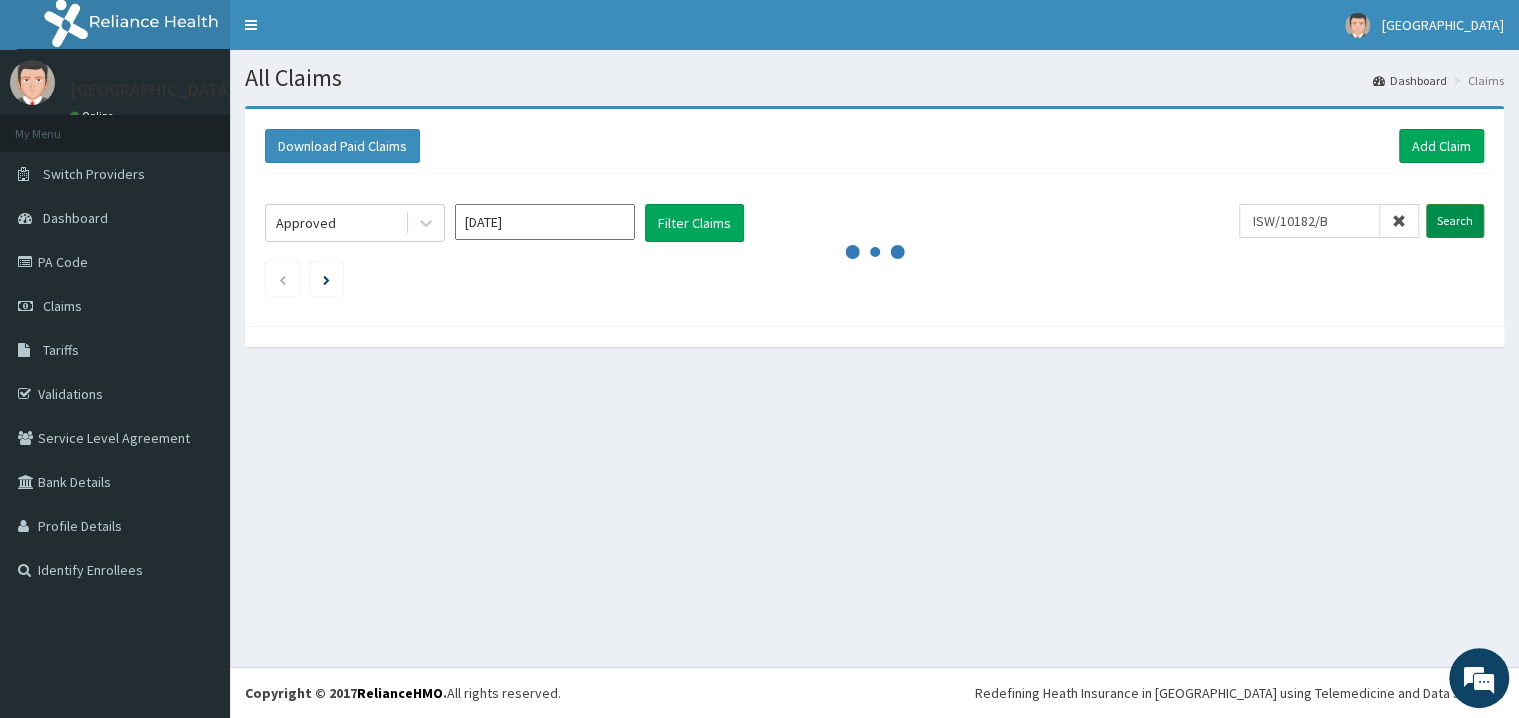 click on "Search" at bounding box center [1455, 221] 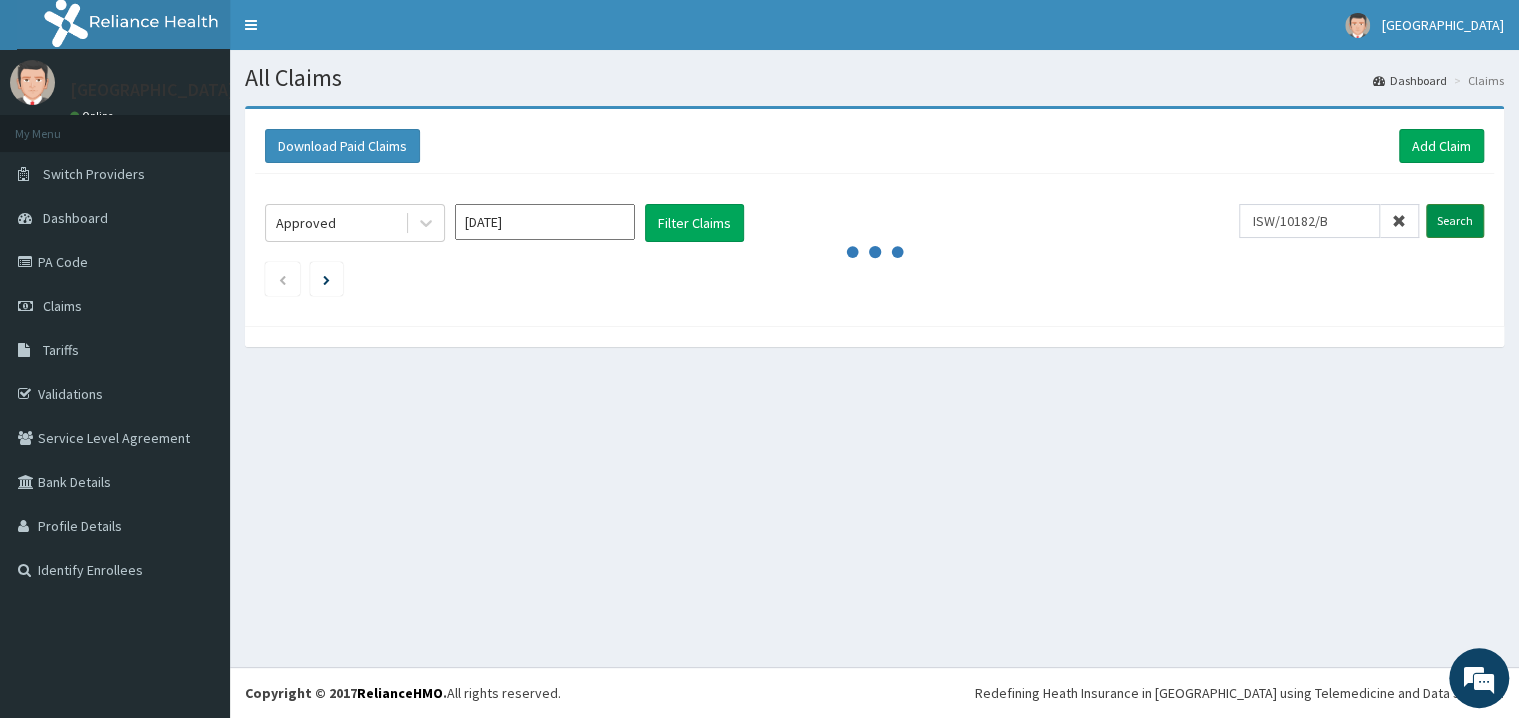 click on "Search" at bounding box center (1455, 221) 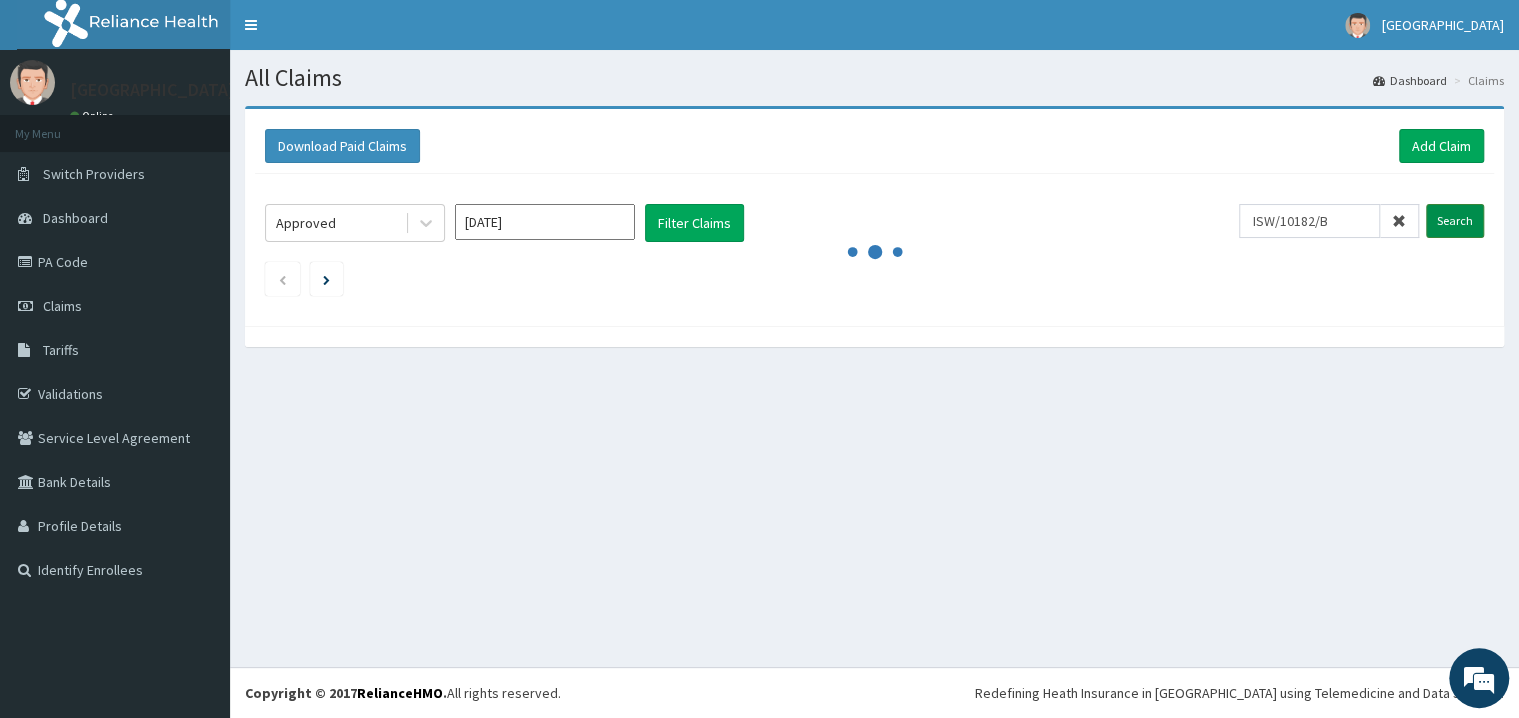 click on "Search" at bounding box center [1455, 221] 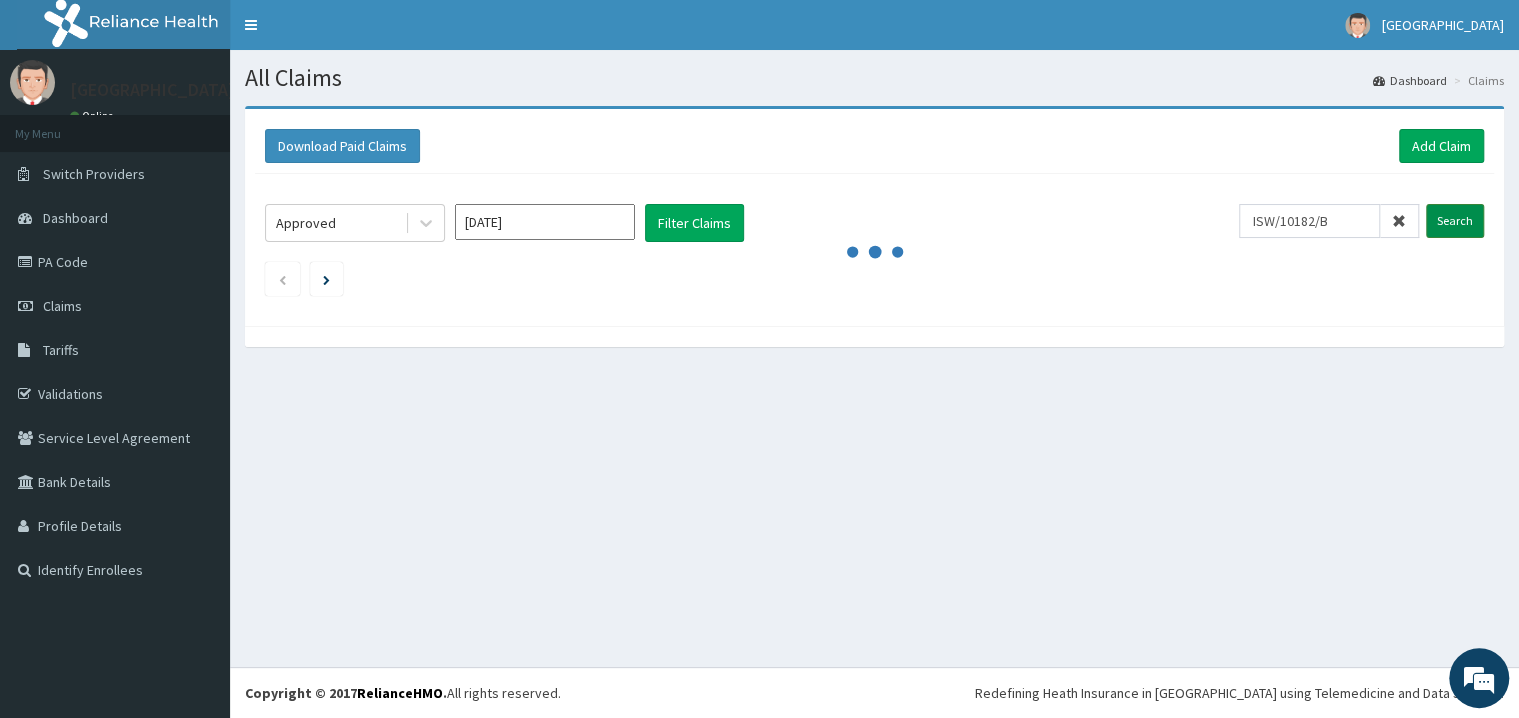 click on "Search" at bounding box center [1455, 221] 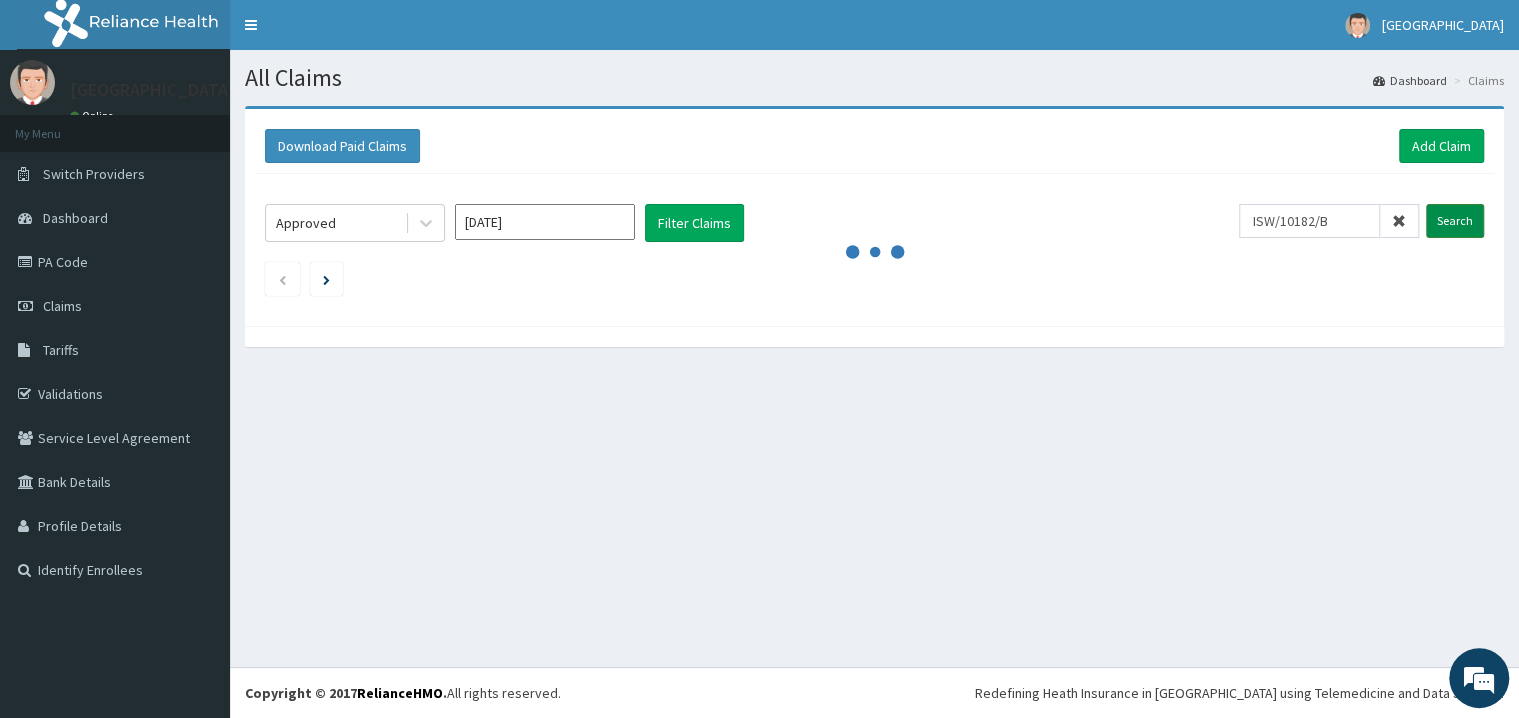click on "Search" at bounding box center (1455, 221) 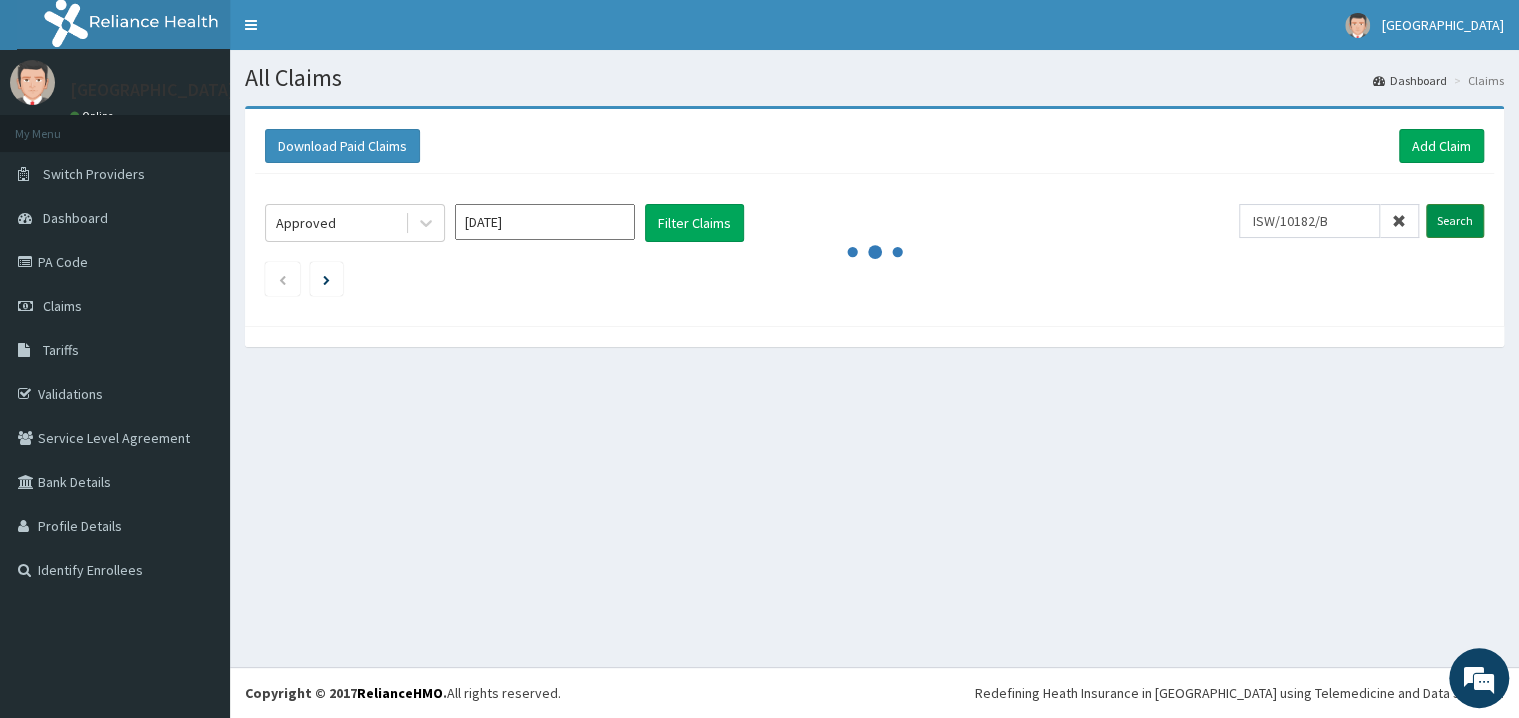 click on "Search" at bounding box center [1455, 221] 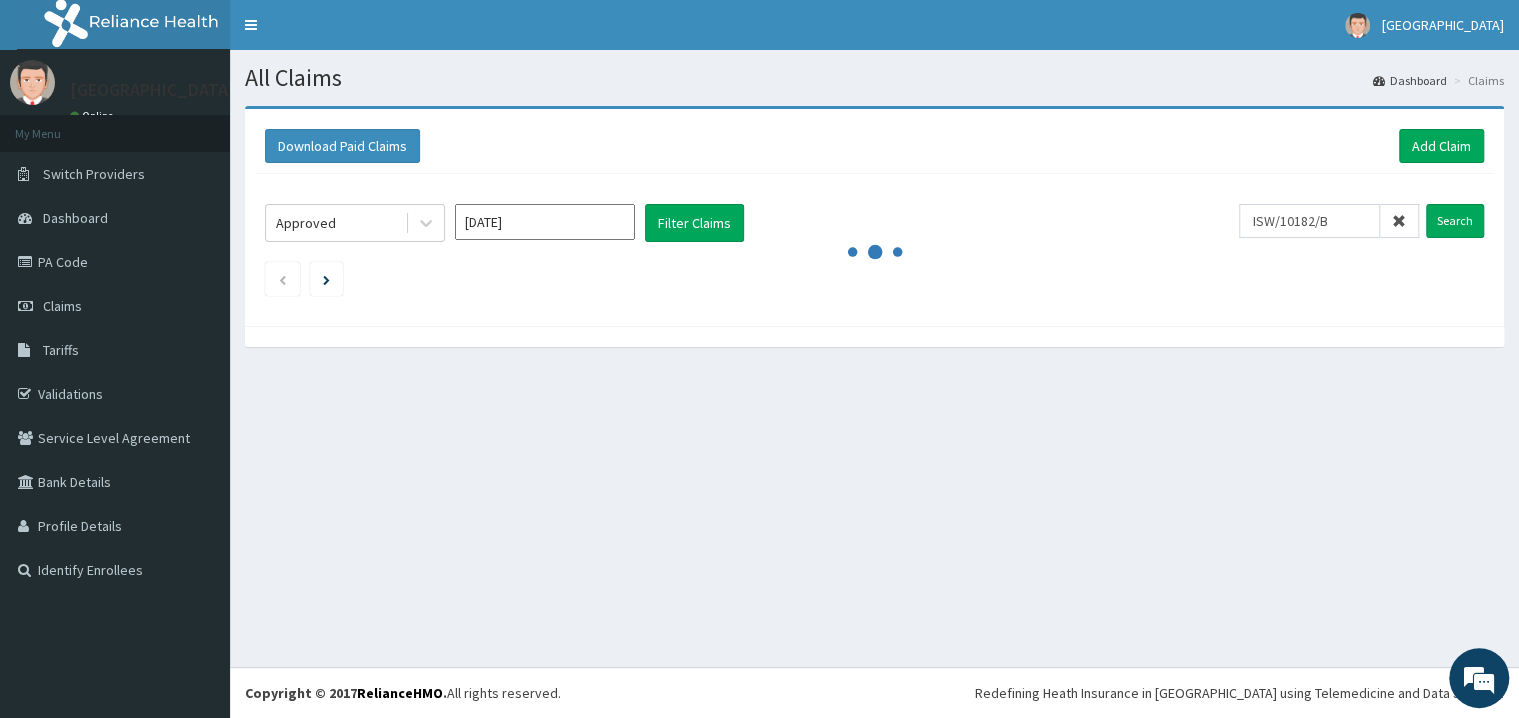 click on "Approved Jun 2025 Filter Claims ISW/10182/B Search" 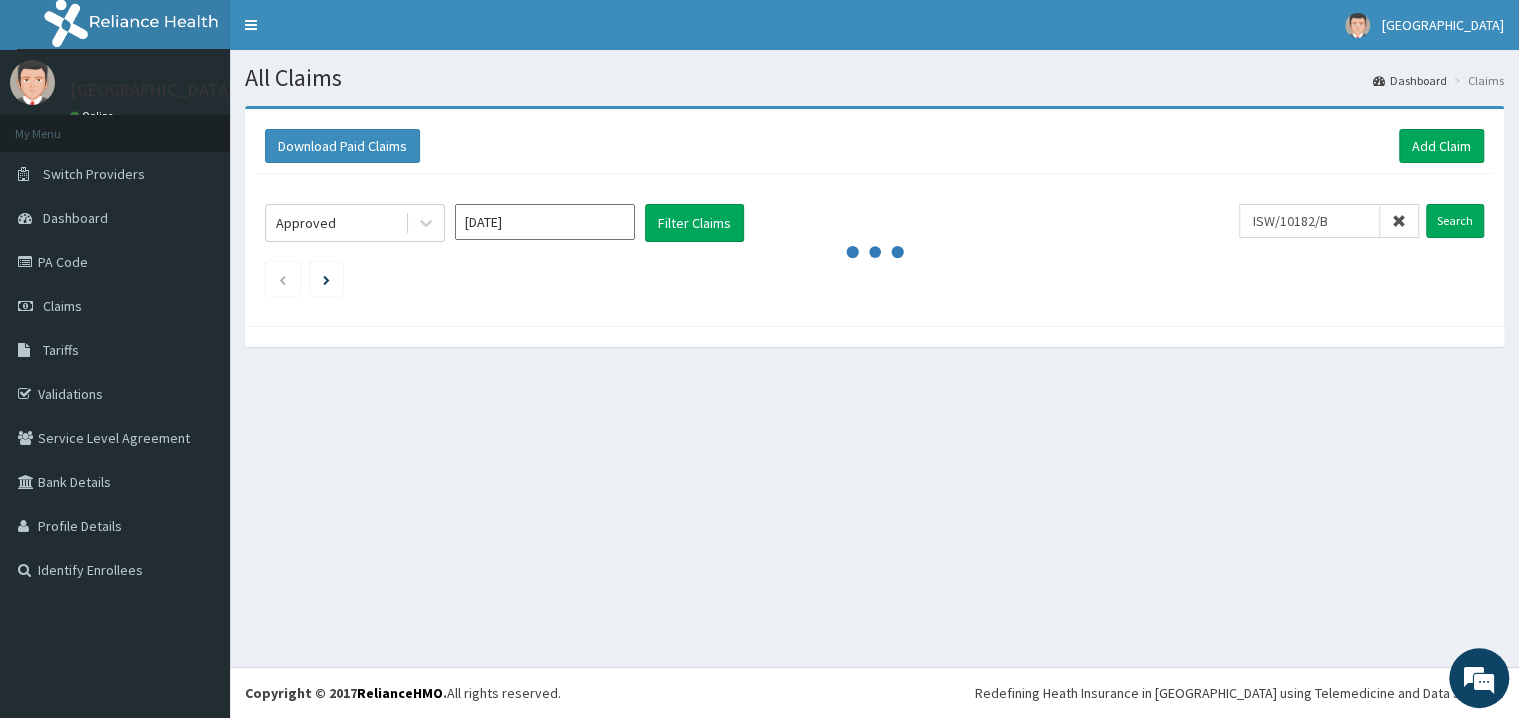 click on "Approved Jun 2025 Filter Claims ISW/10182/B Search" 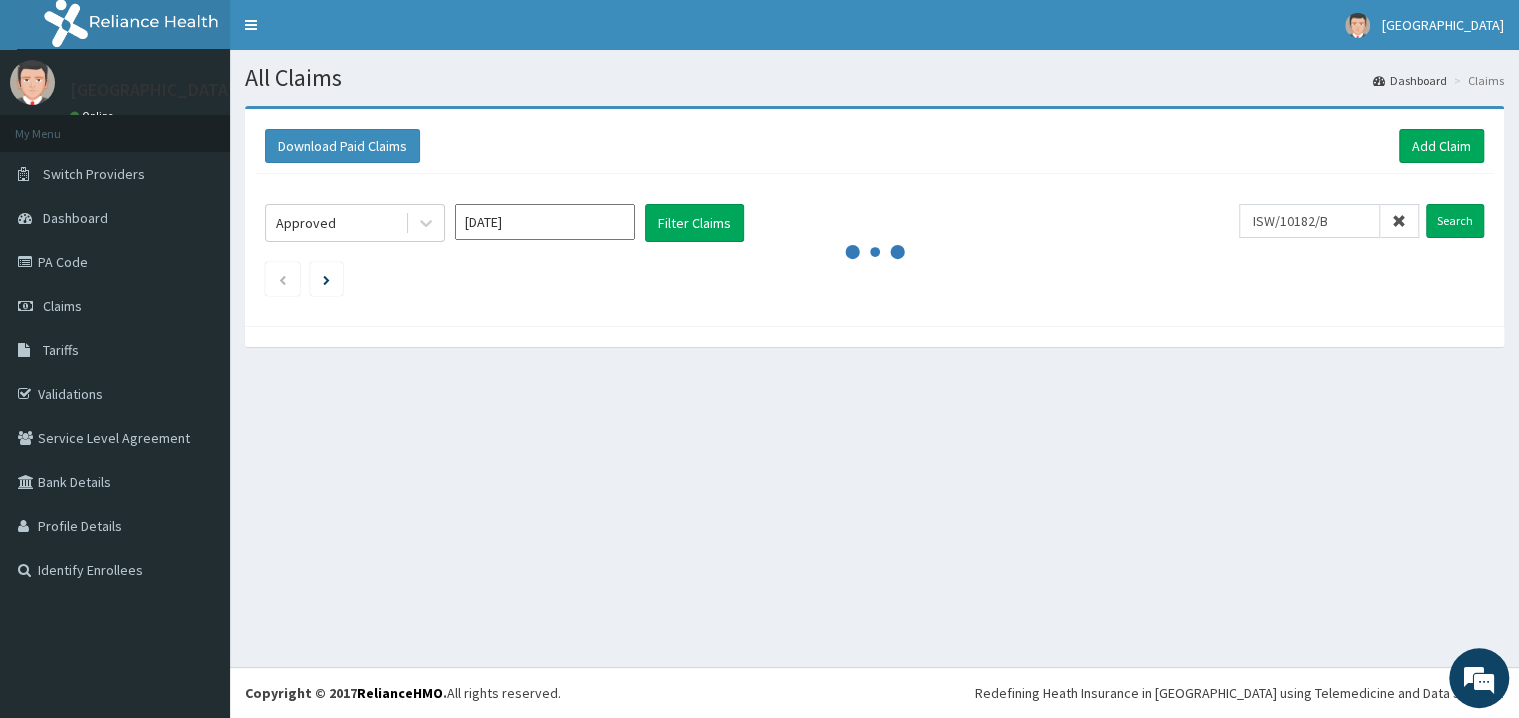 click on "Approved Jun 2025 Filter Claims ISW/10182/B Search" 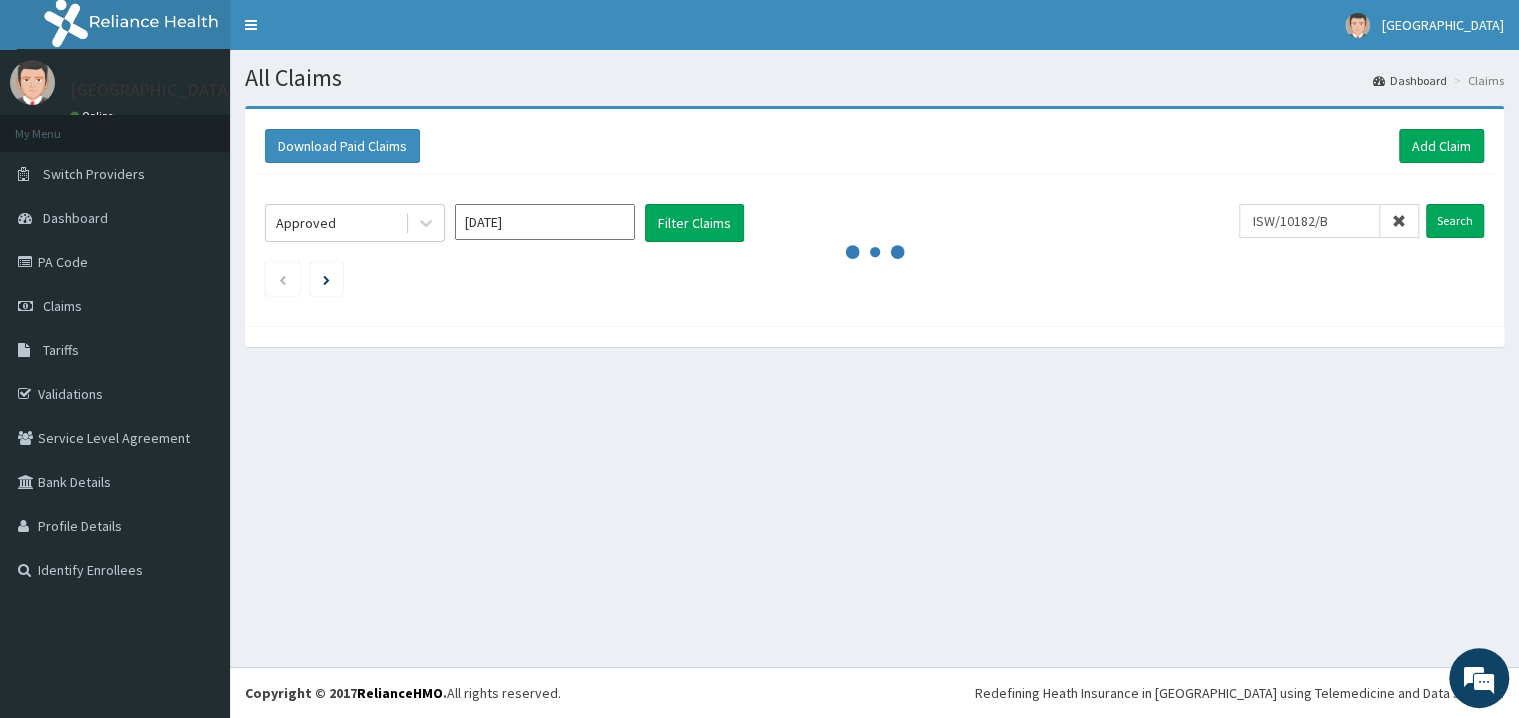 click on "Approved Jun 2025 Filter Claims ISW/10182/B Search" 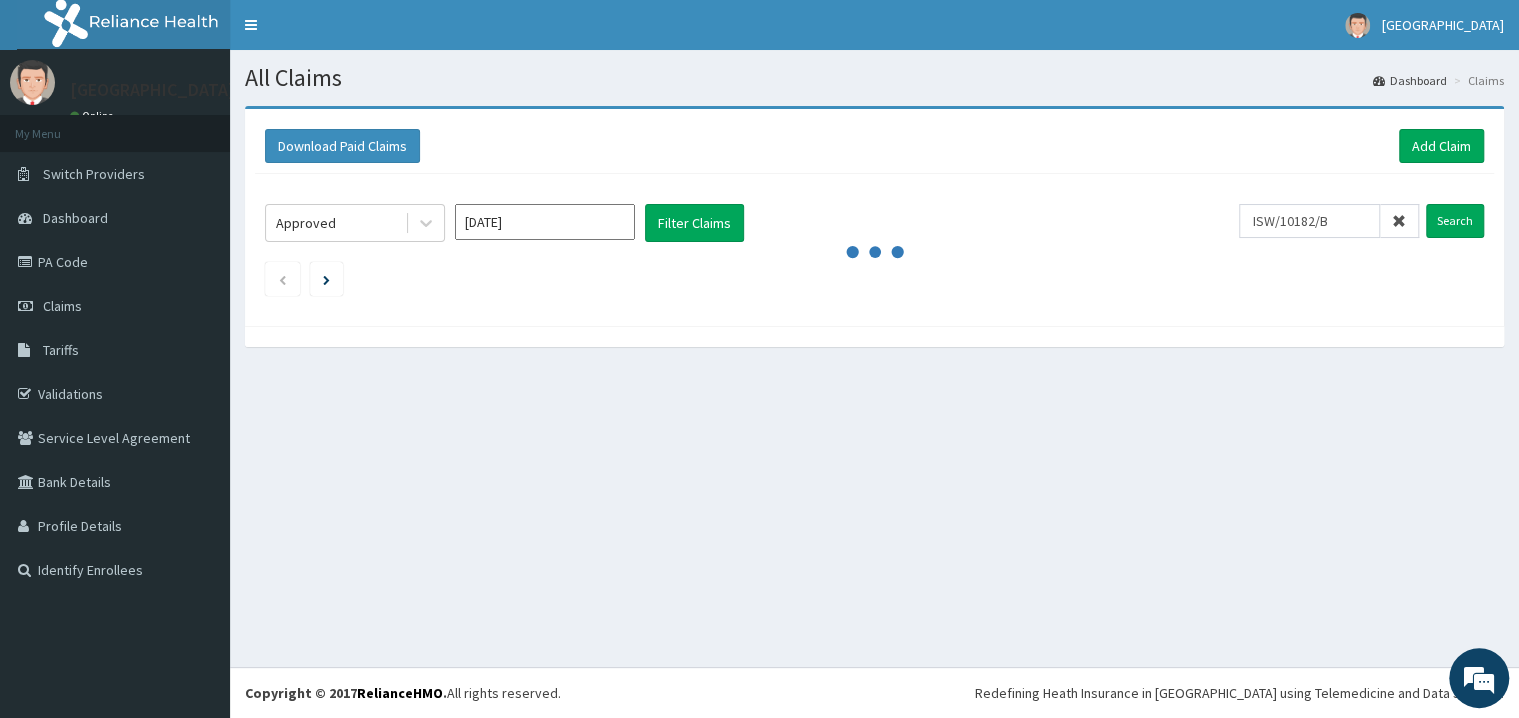 click on "Approved Jun 2025 Filter Claims ISW/10182/B Search" 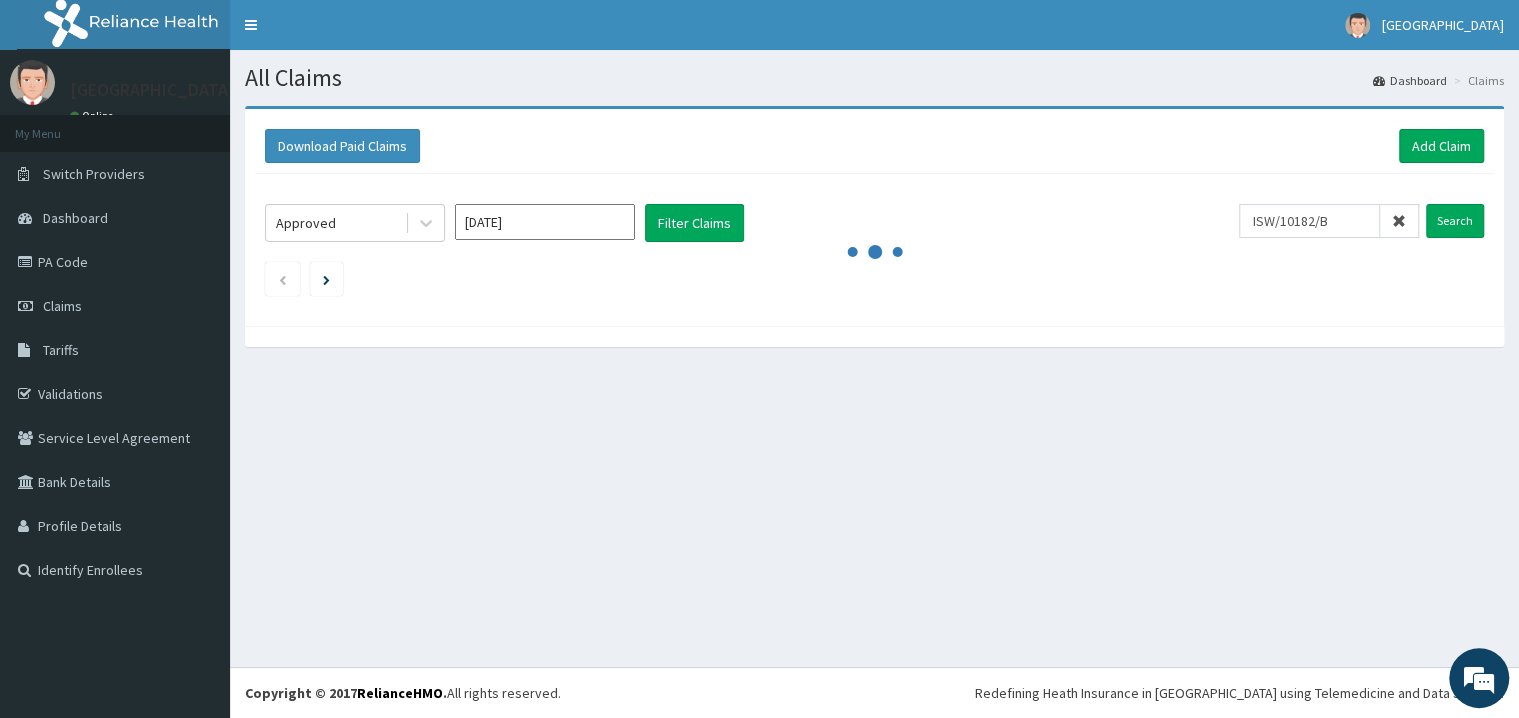click on "Approved Jun 2025 Filter Claims ISW/10182/B Search" 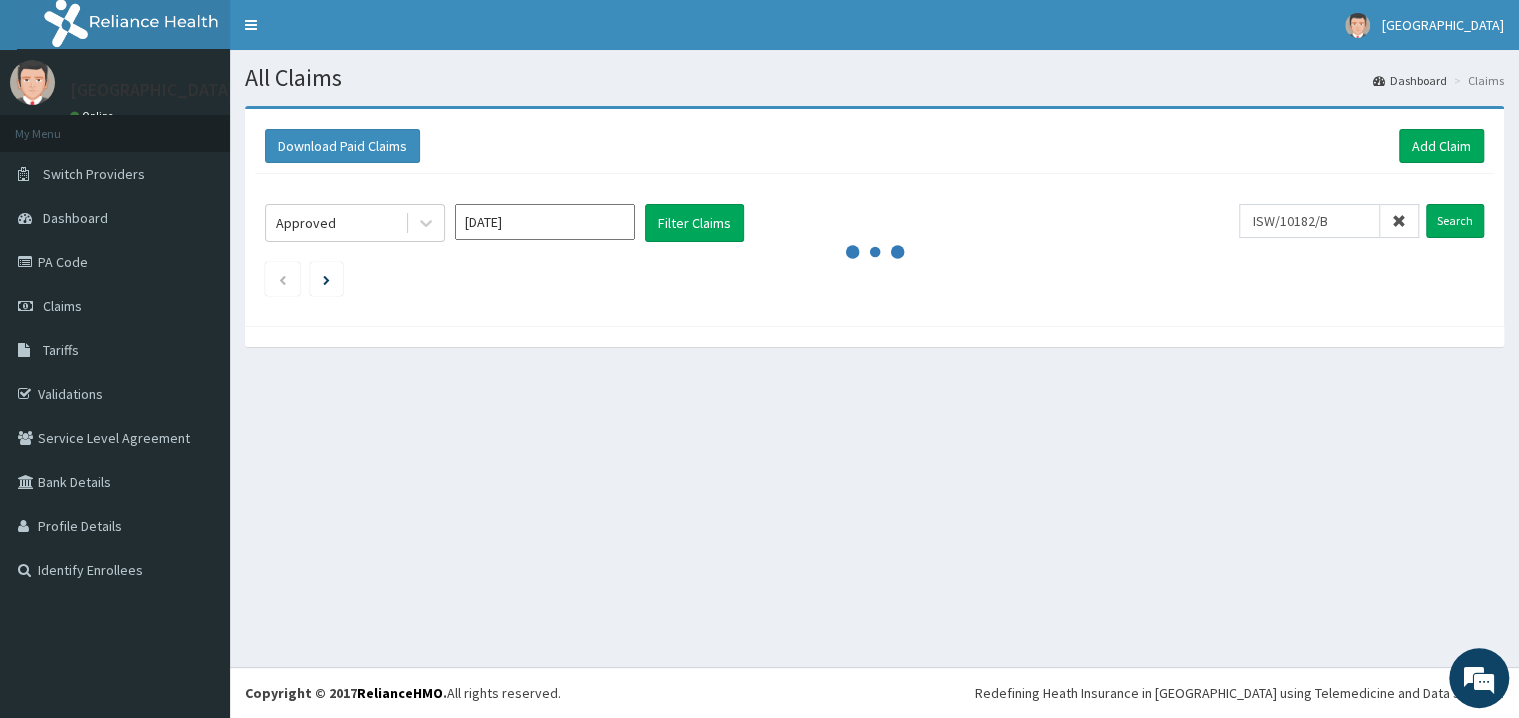 click on "Approved Jun 2025 Filter Claims ISW/10182/B Search" 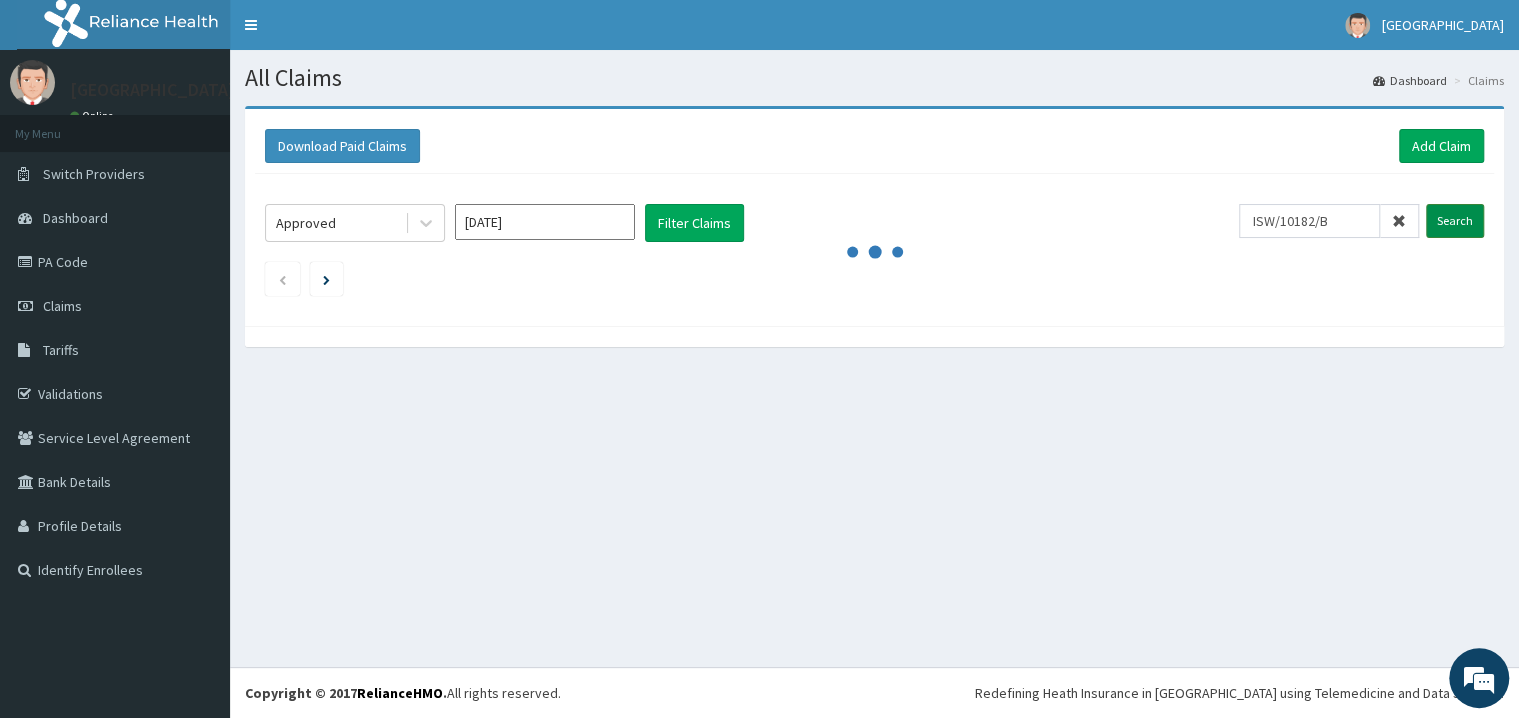 click on "Search" at bounding box center (1455, 221) 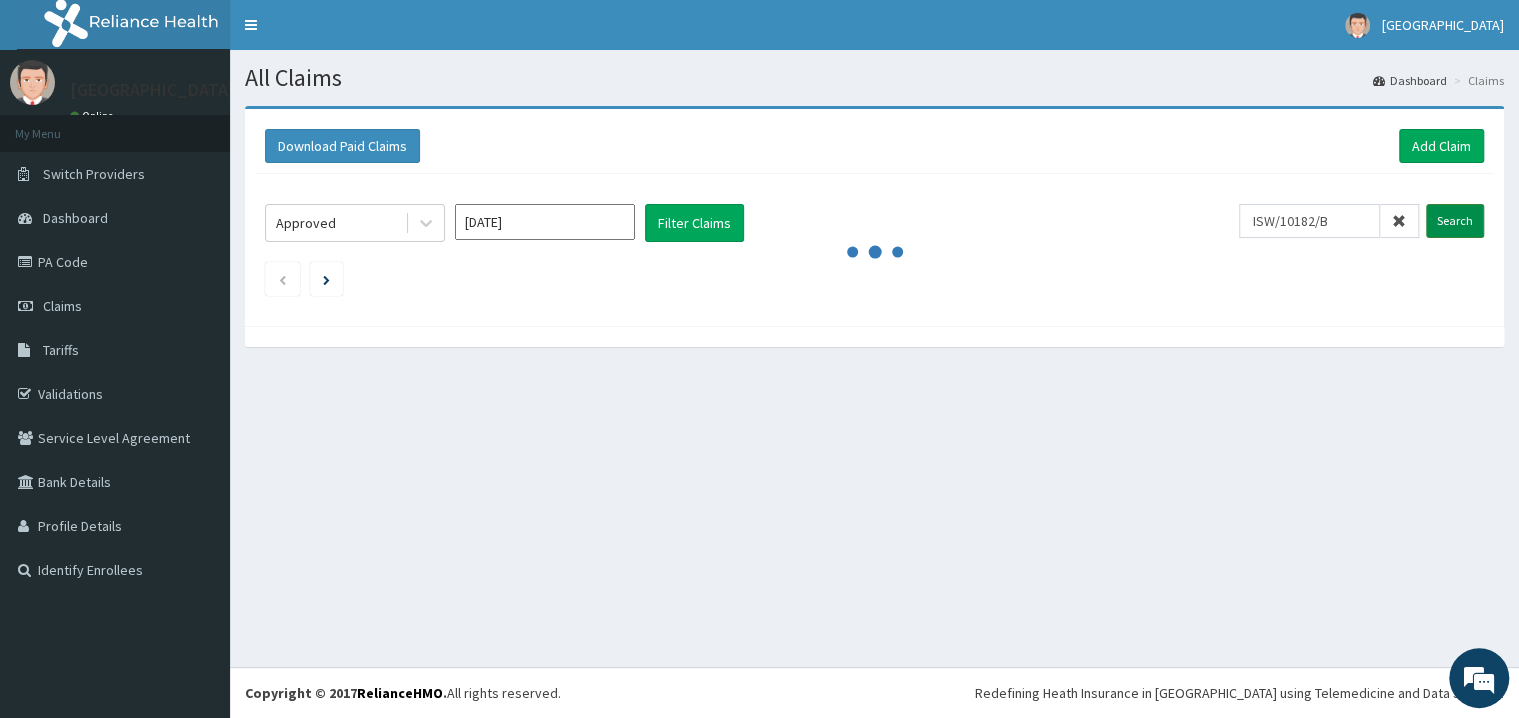 click on "Search" at bounding box center (1455, 221) 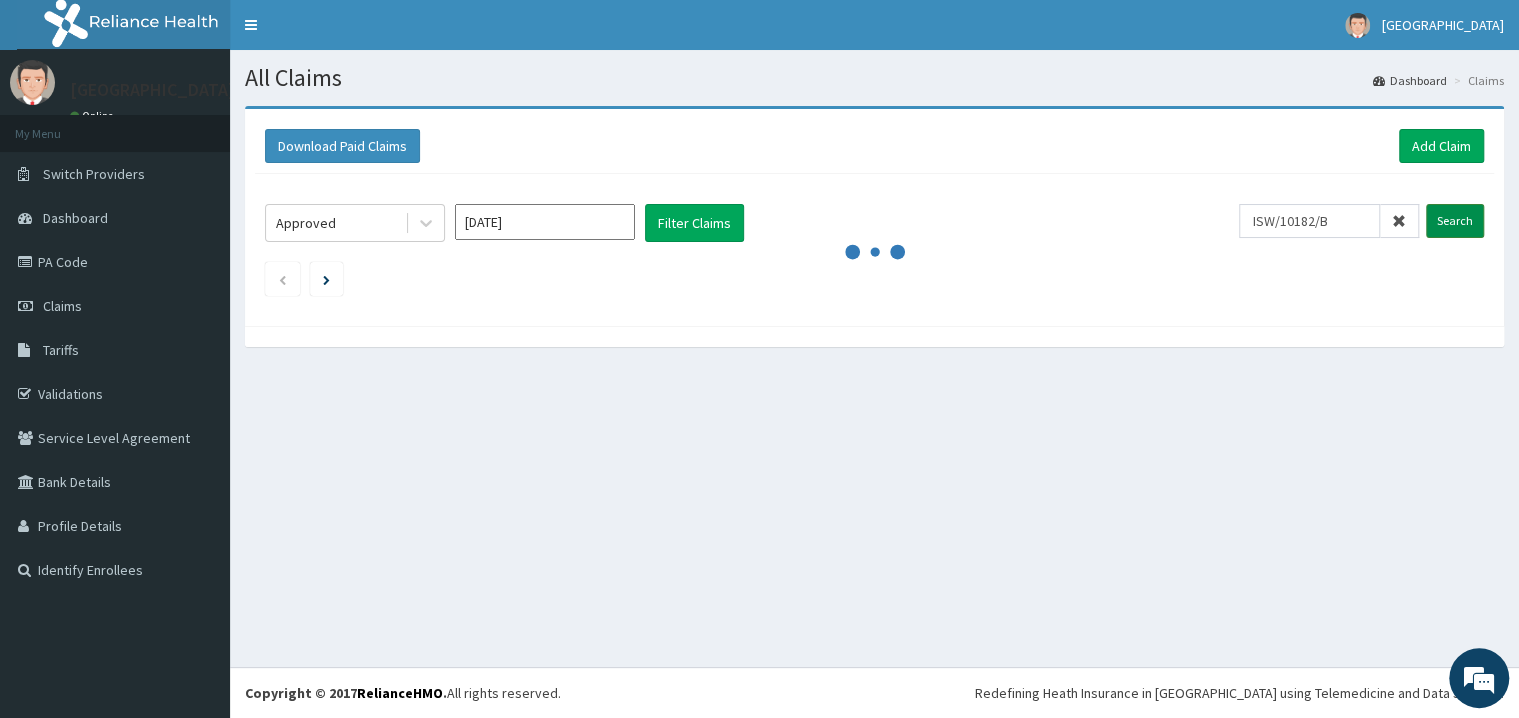 click on "Search" at bounding box center (1455, 221) 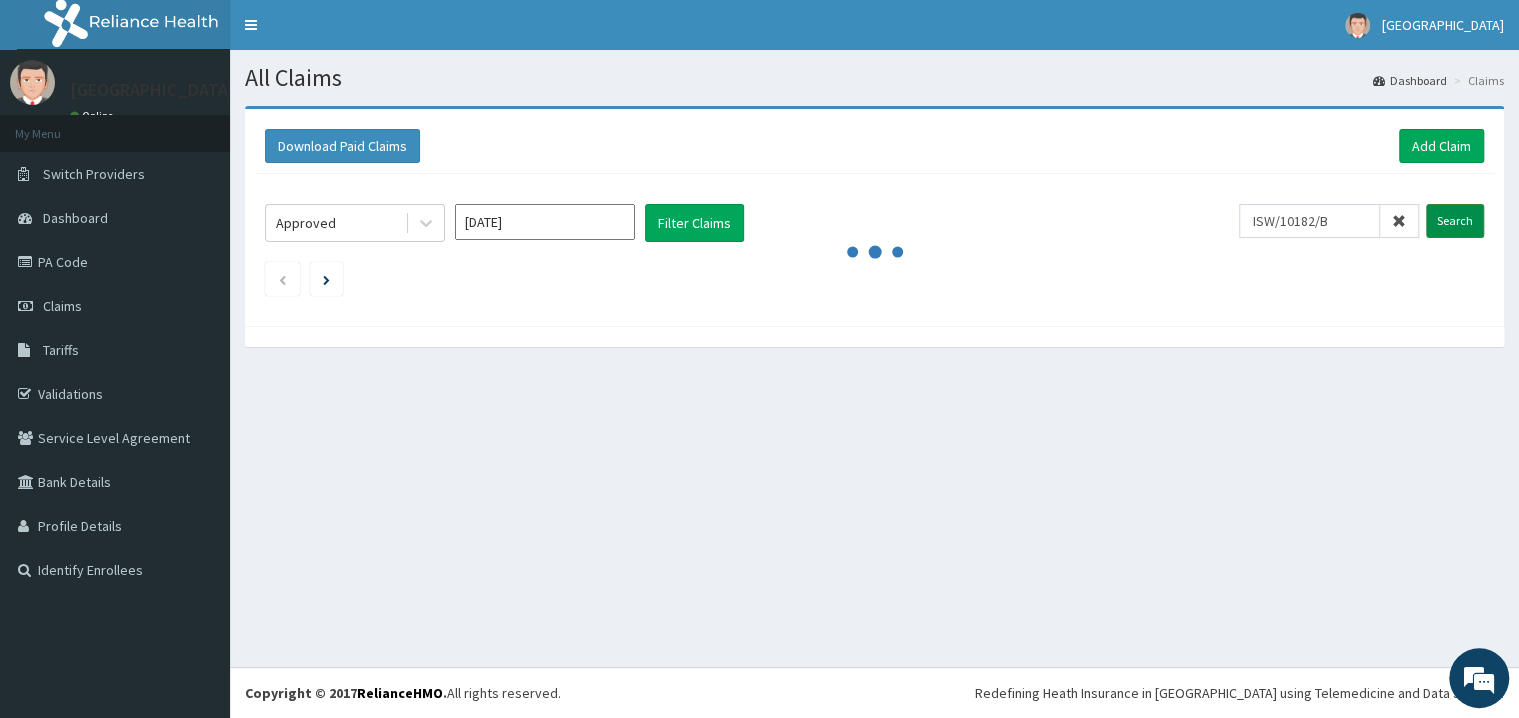 click on "Search" at bounding box center (1455, 221) 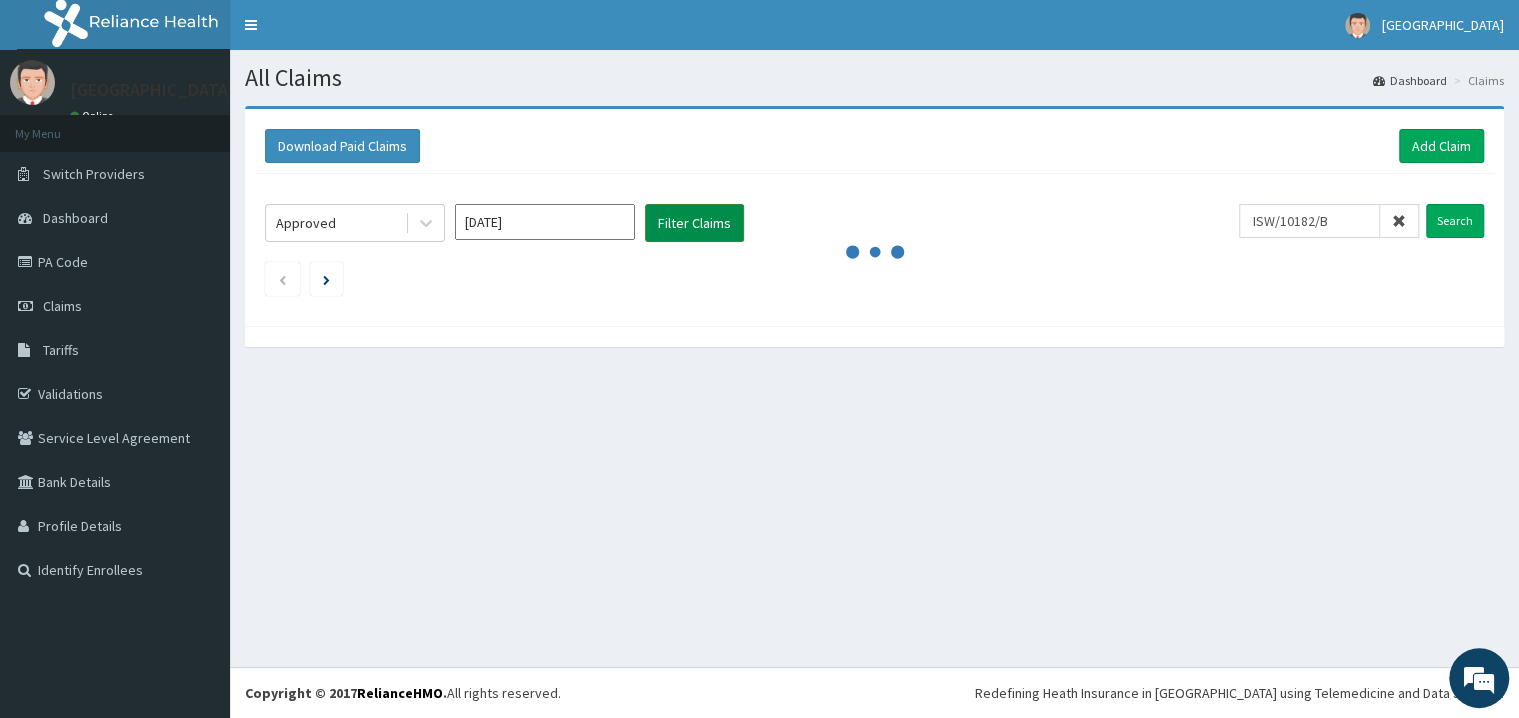 click on "Filter Claims" at bounding box center (694, 223) 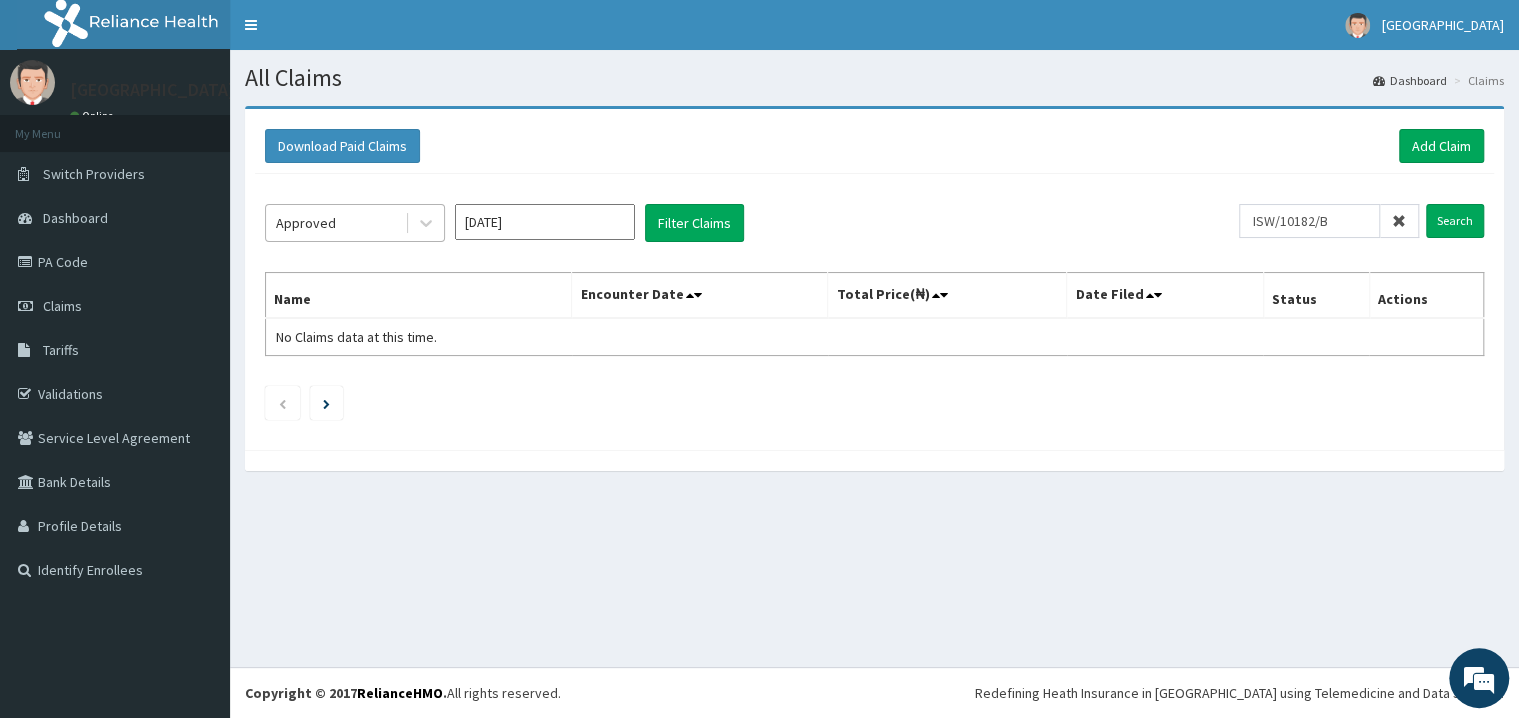 click on "Approved" at bounding box center (335, 223) 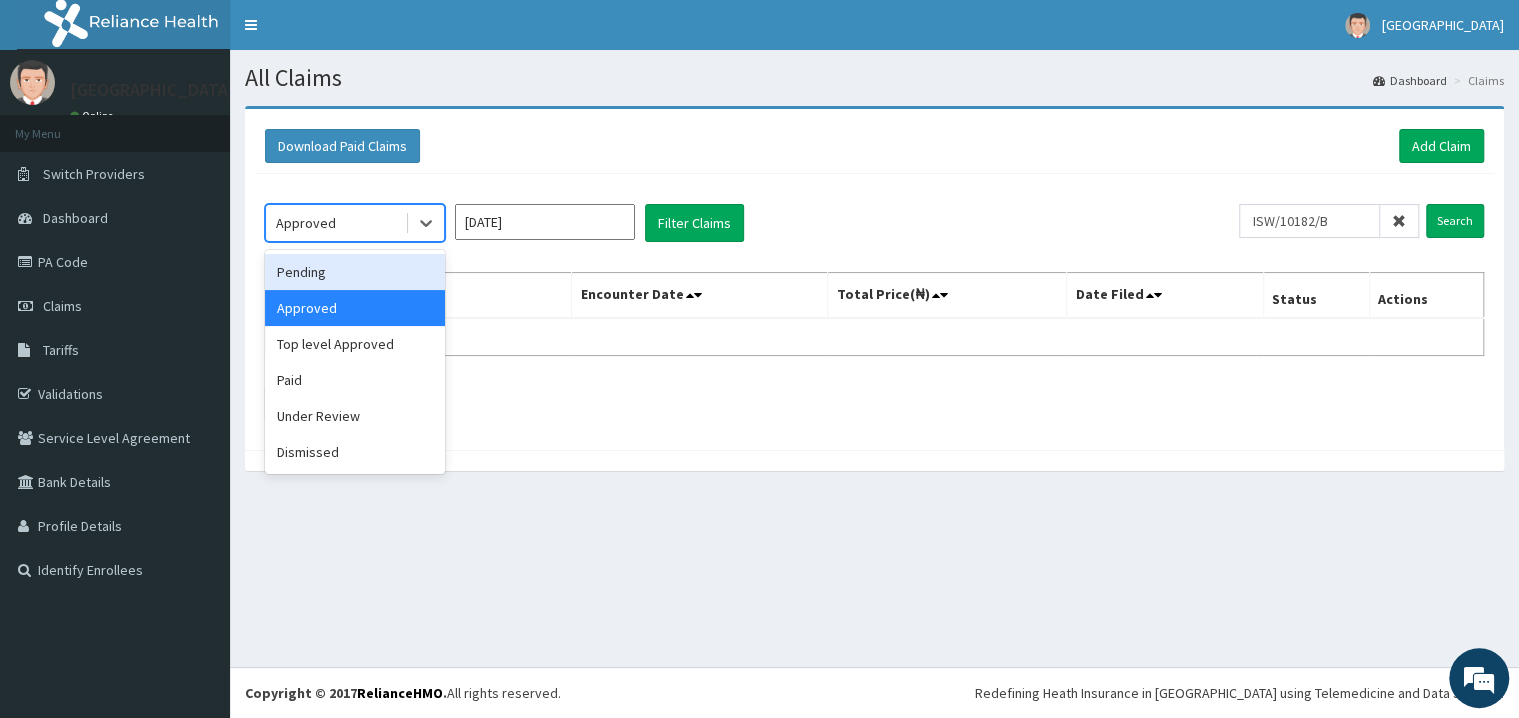 click on "Pending" at bounding box center [355, 272] 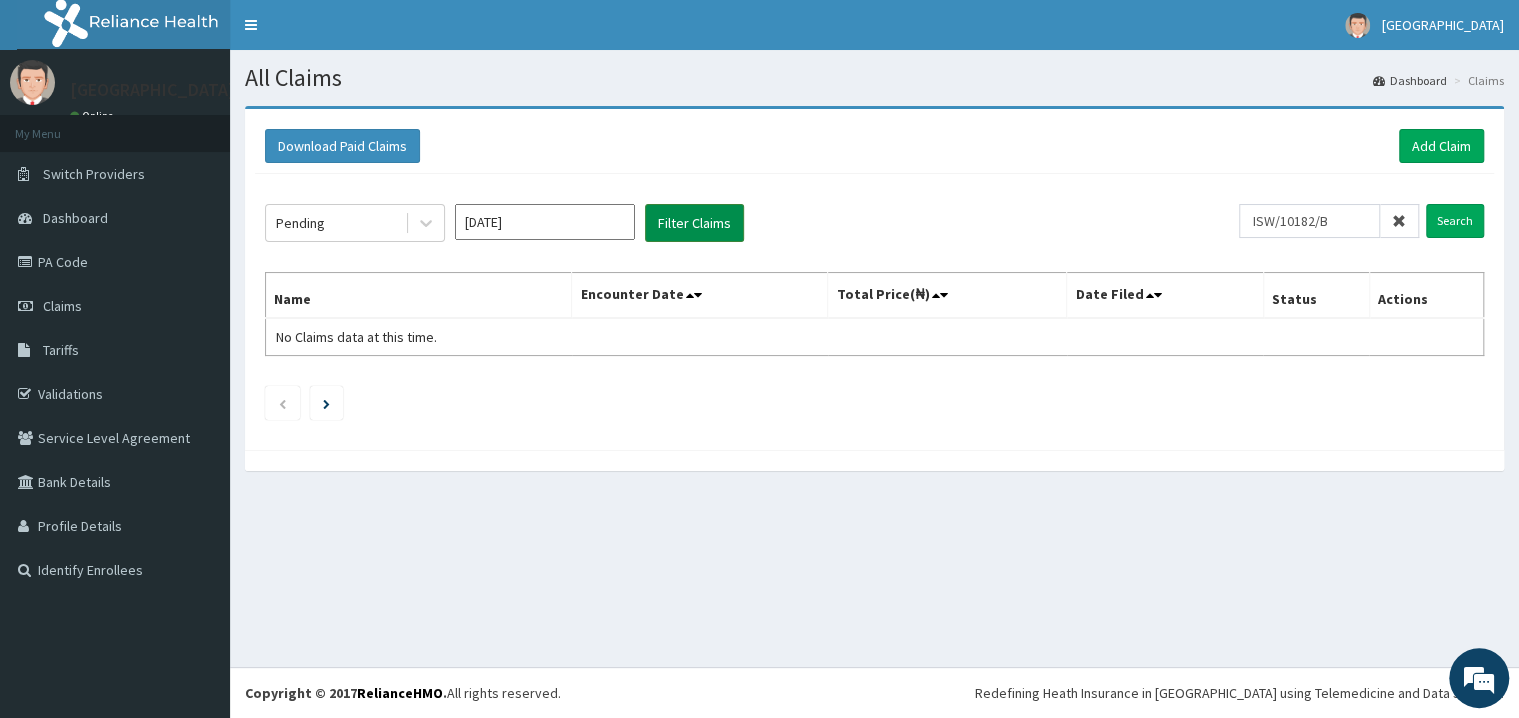 click on "Filter Claims" at bounding box center [694, 223] 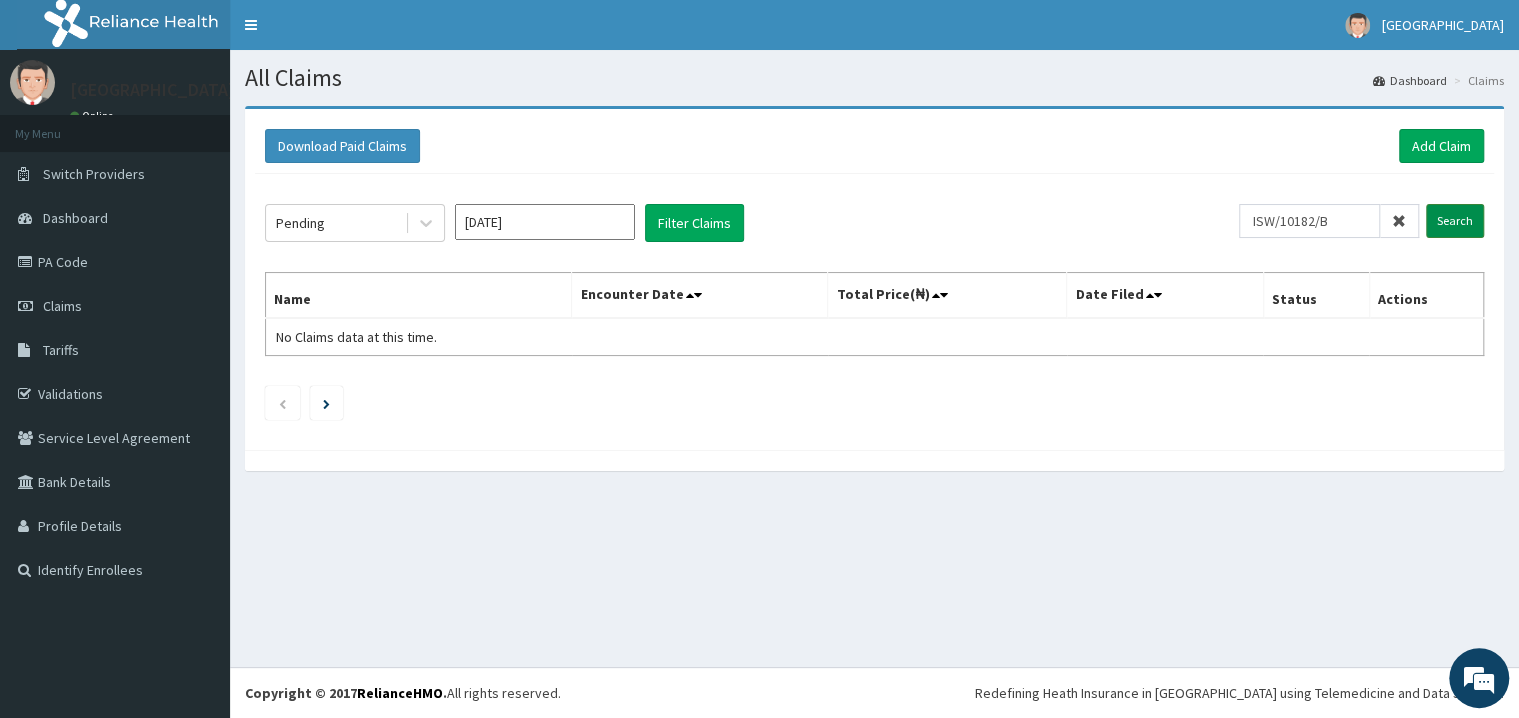 click on "Search" at bounding box center (1455, 221) 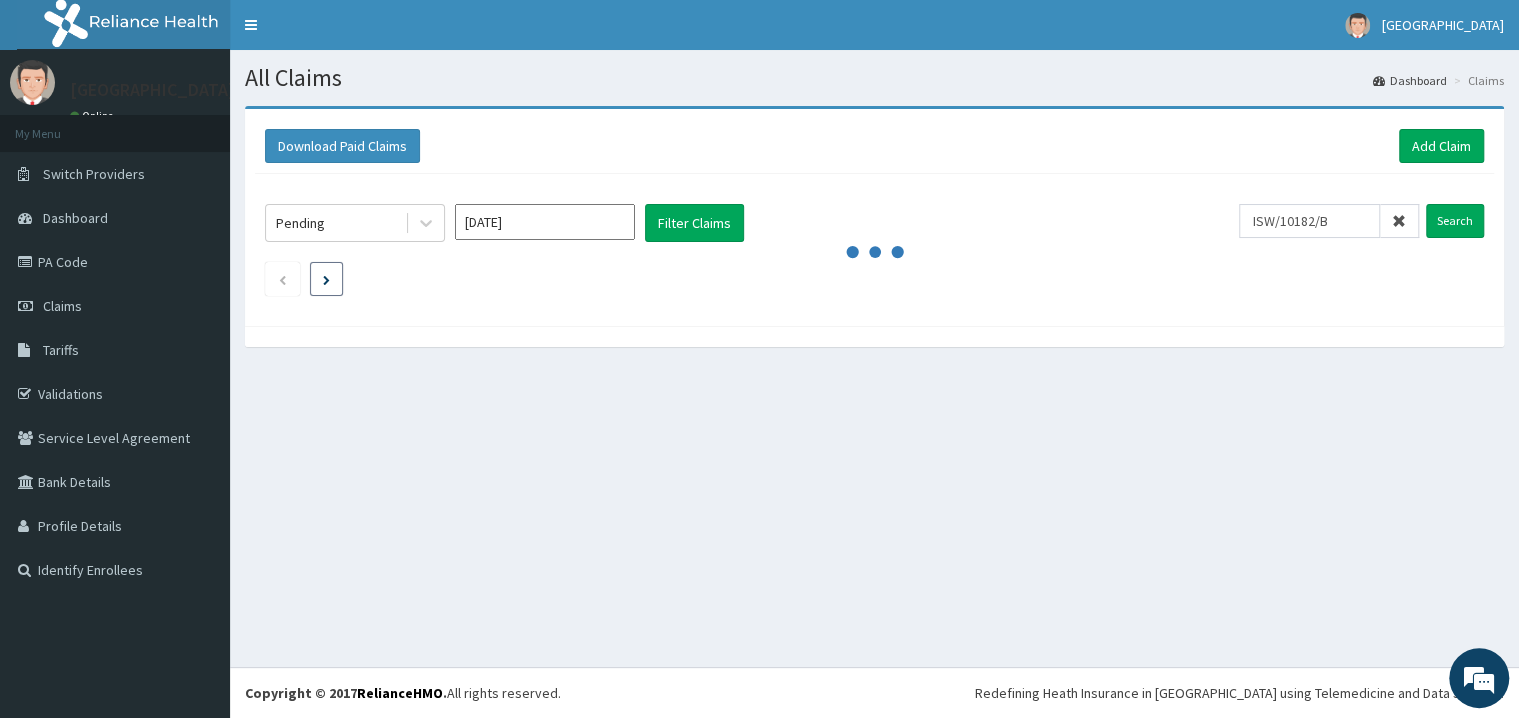click at bounding box center [326, 280] 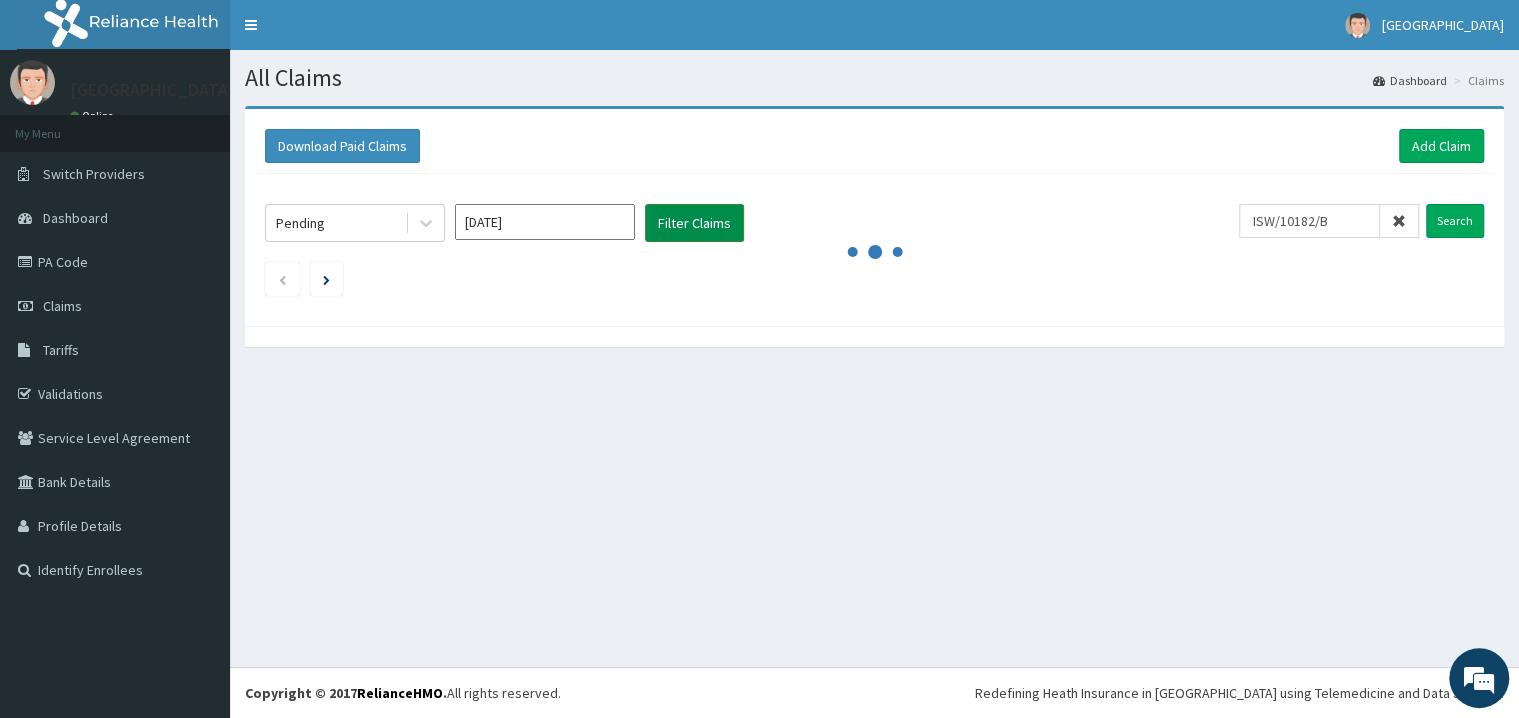click on "Filter Claims" at bounding box center (694, 223) 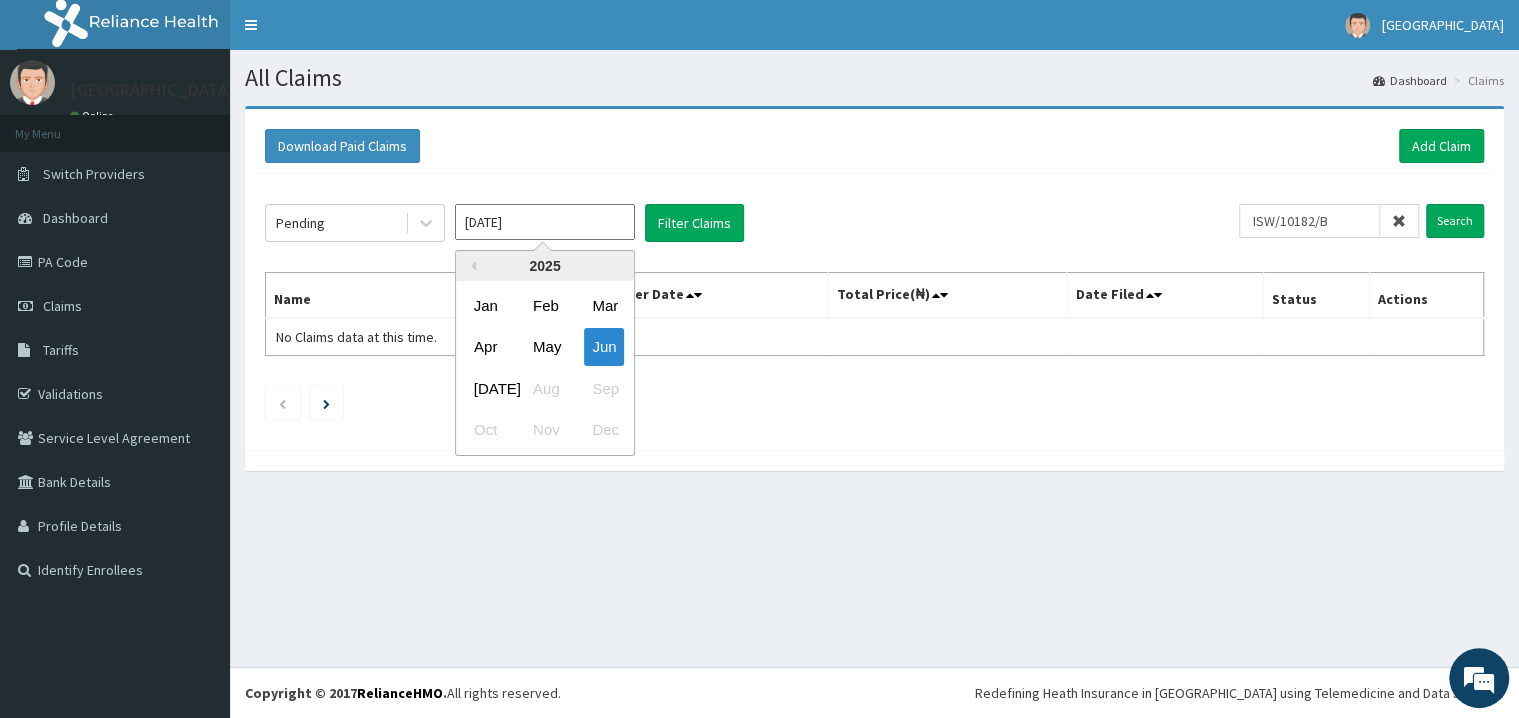click on "Jun 2025" at bounding box center (545, 222) 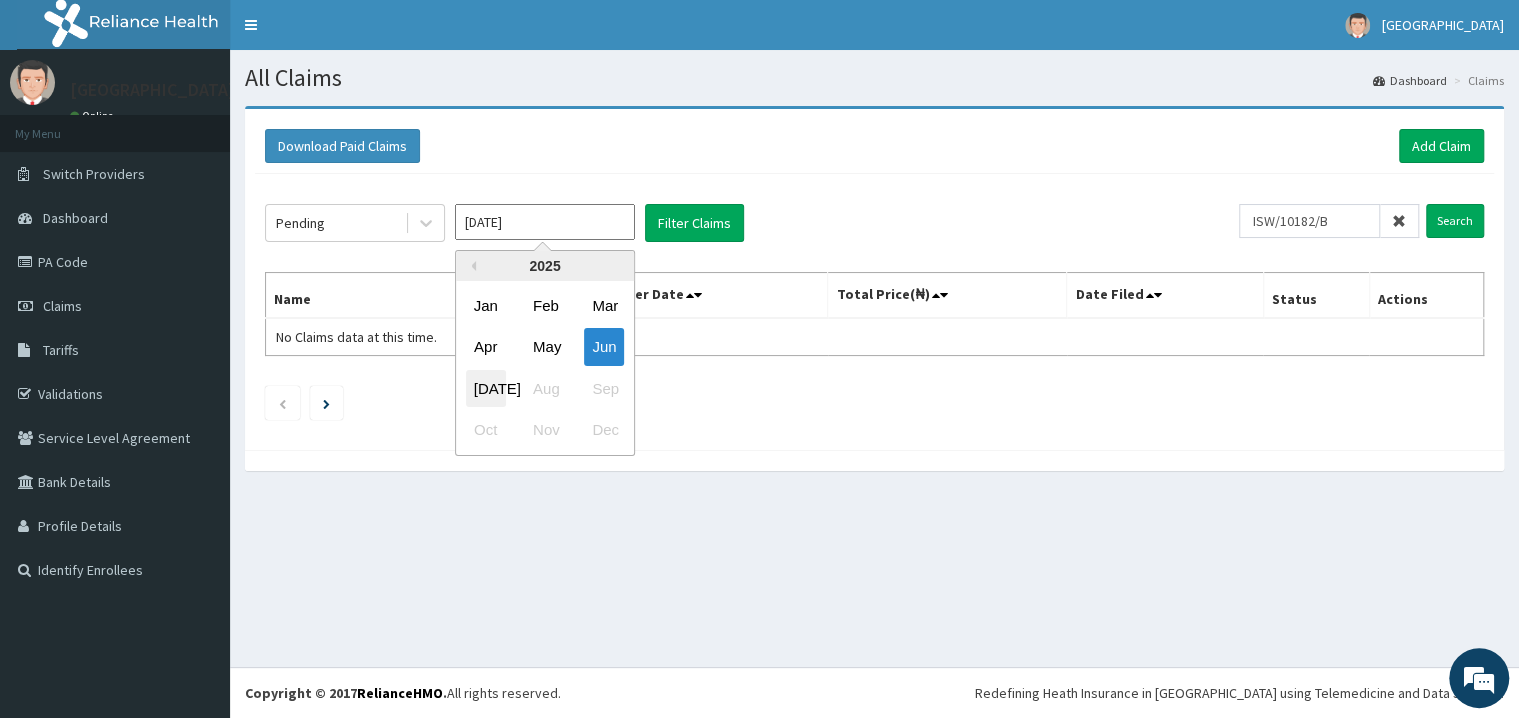 click on "Jul" at bounding box center (486, 388) 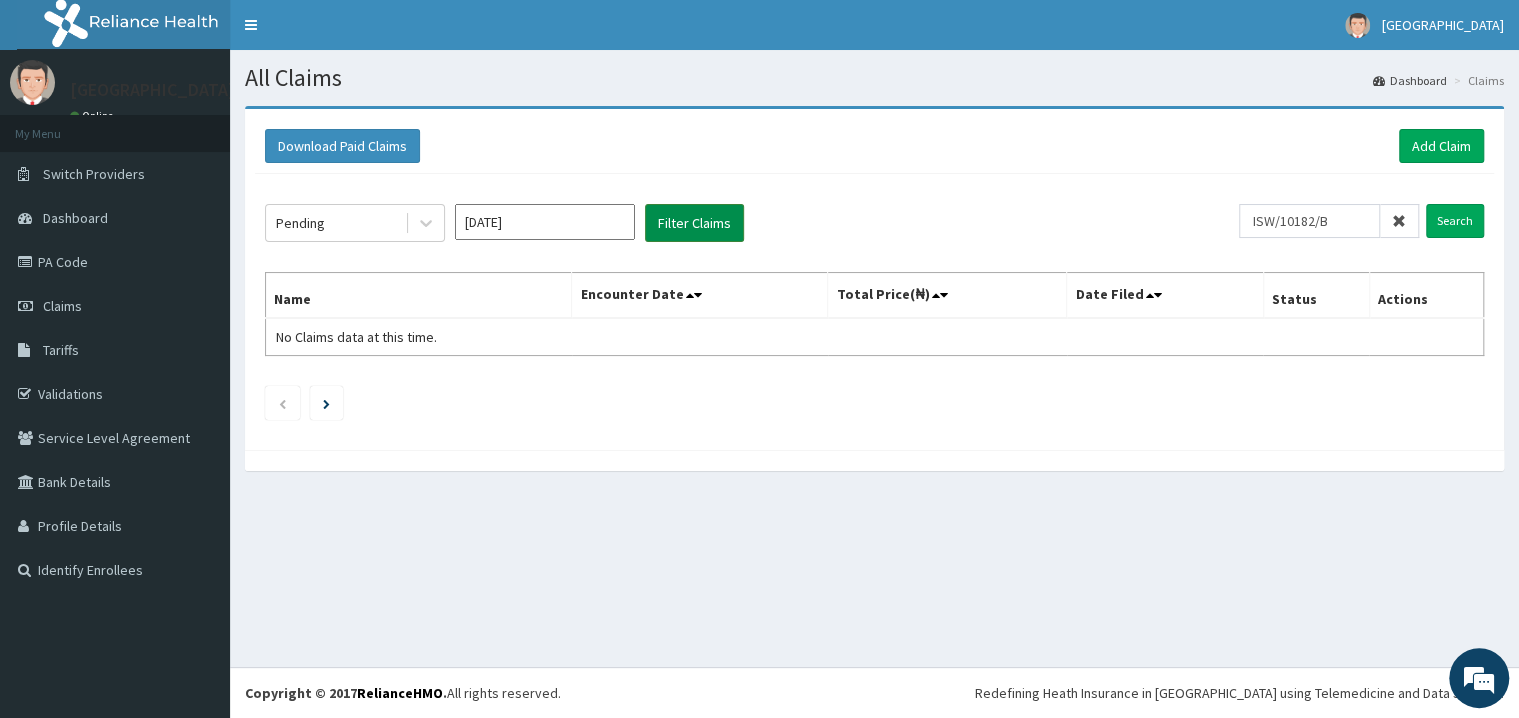 click on "Filter Claims" at bounding box center [694, 223] 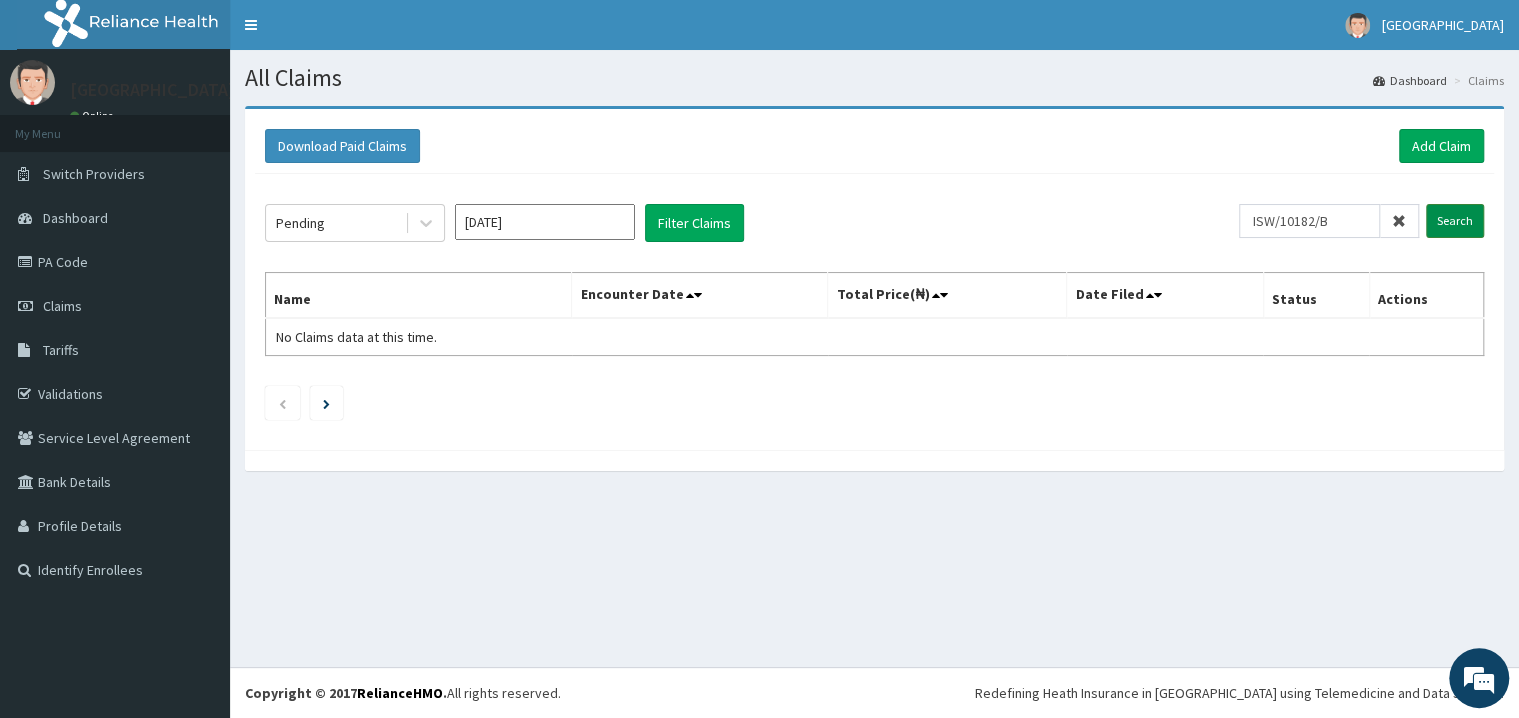 click on "Search" at bounding box center [1455, 221] 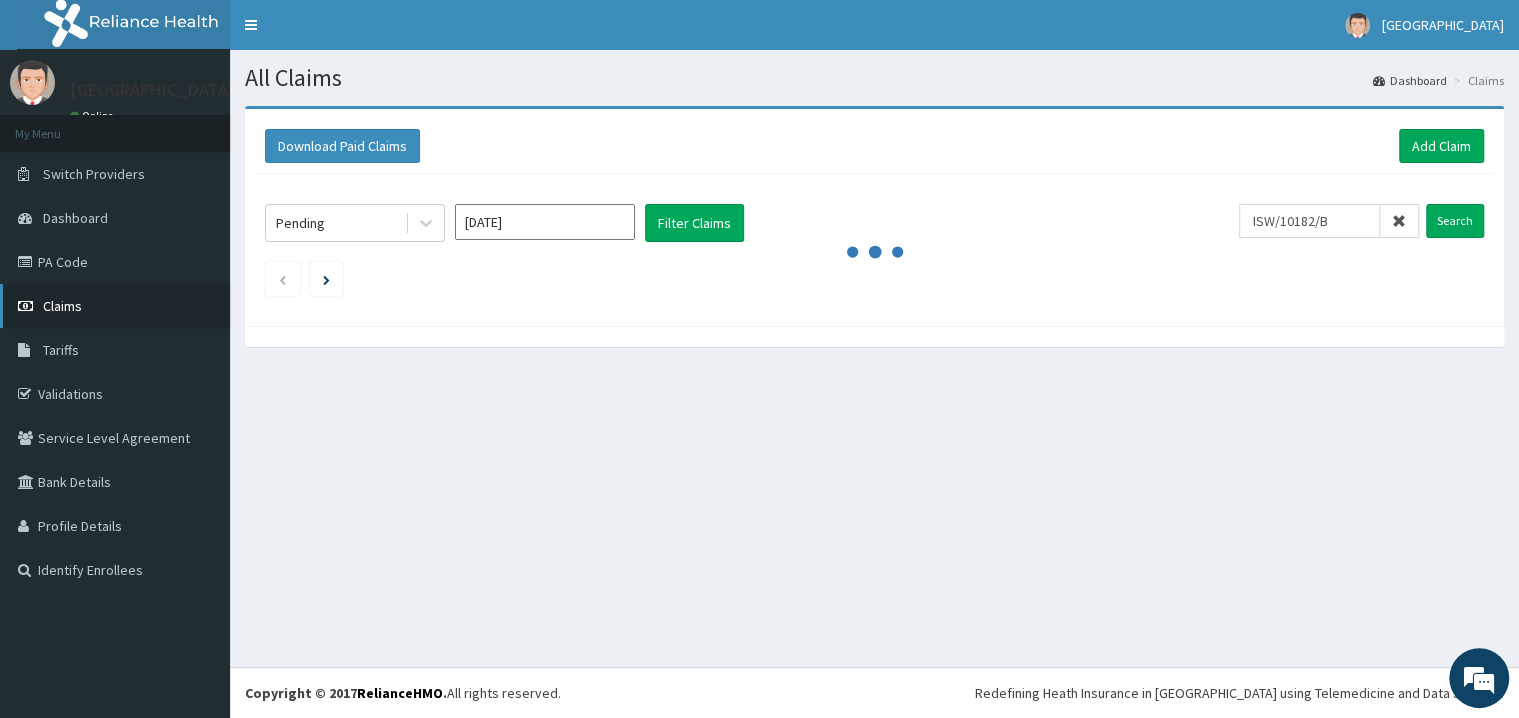 click on "Claims" at bounding box center (62, 306) 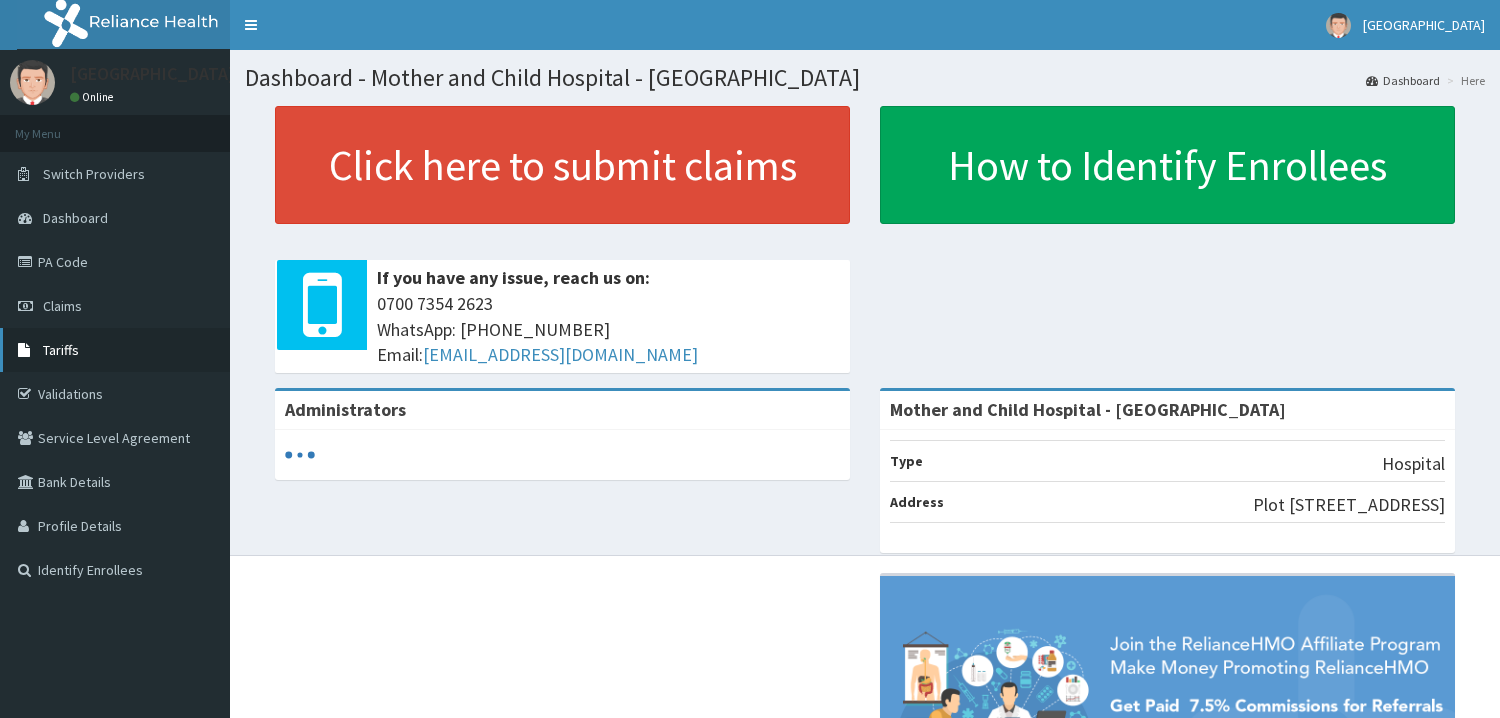 scroll, scrollTop: 0, scrollLeft: 0, axis: both 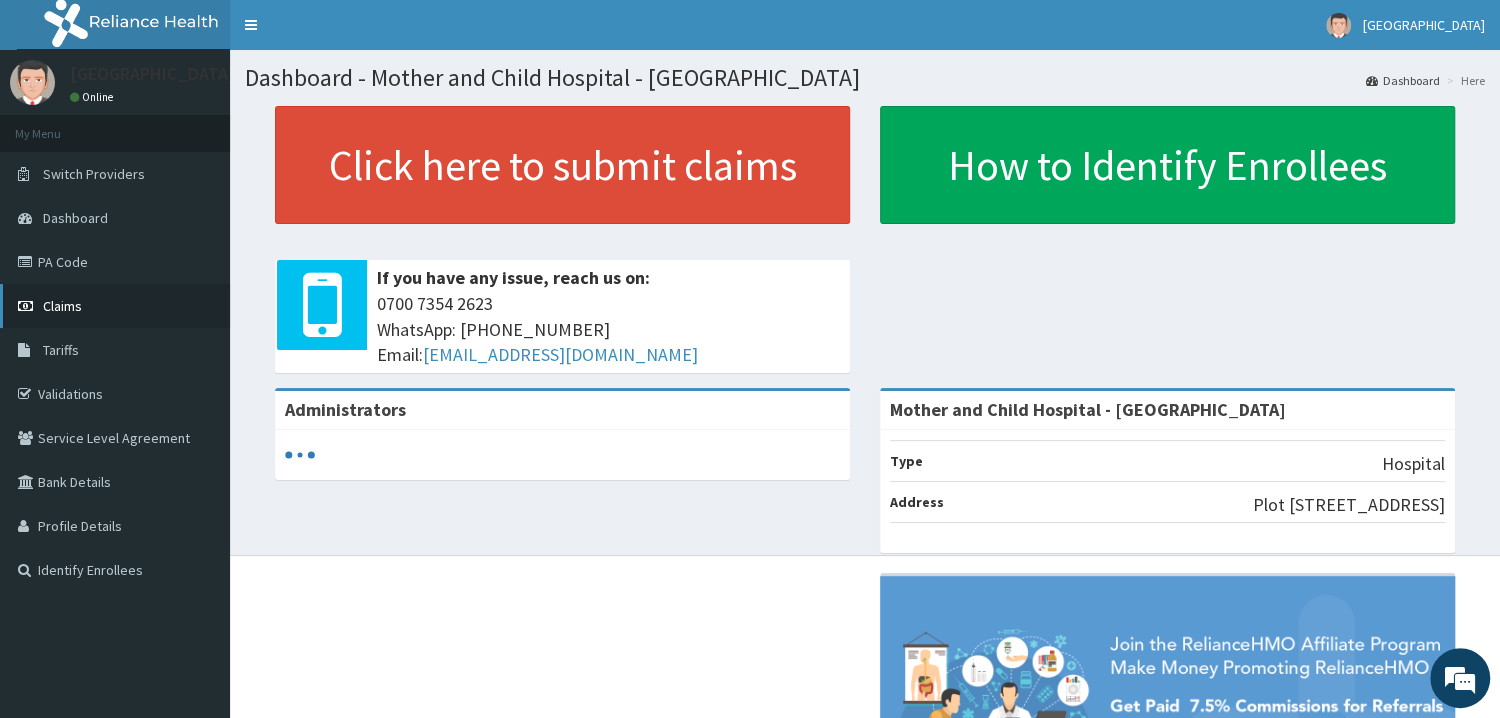 click on "Claims" at bounding box center (62, 306) 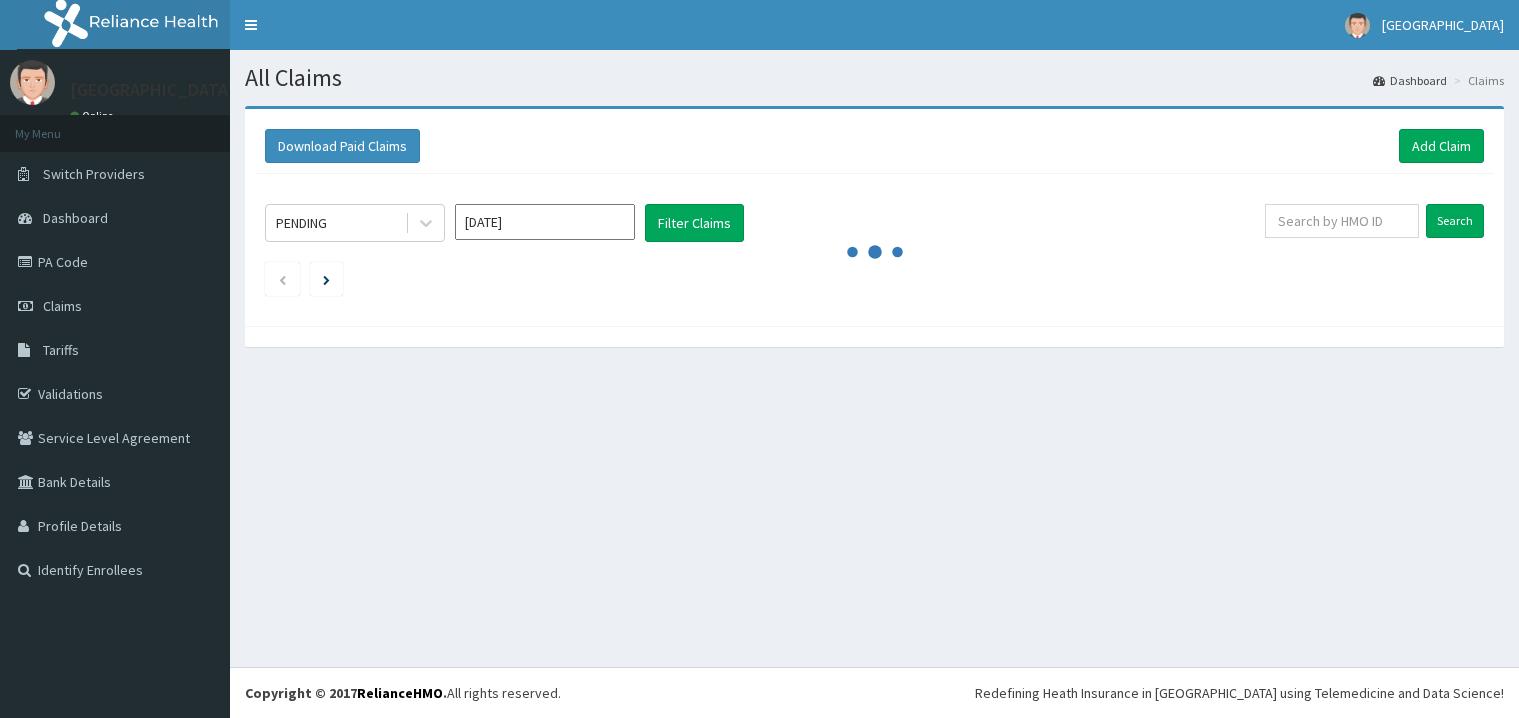 scroll, scrollTop: 0, scrollLeft: 0, axis: both 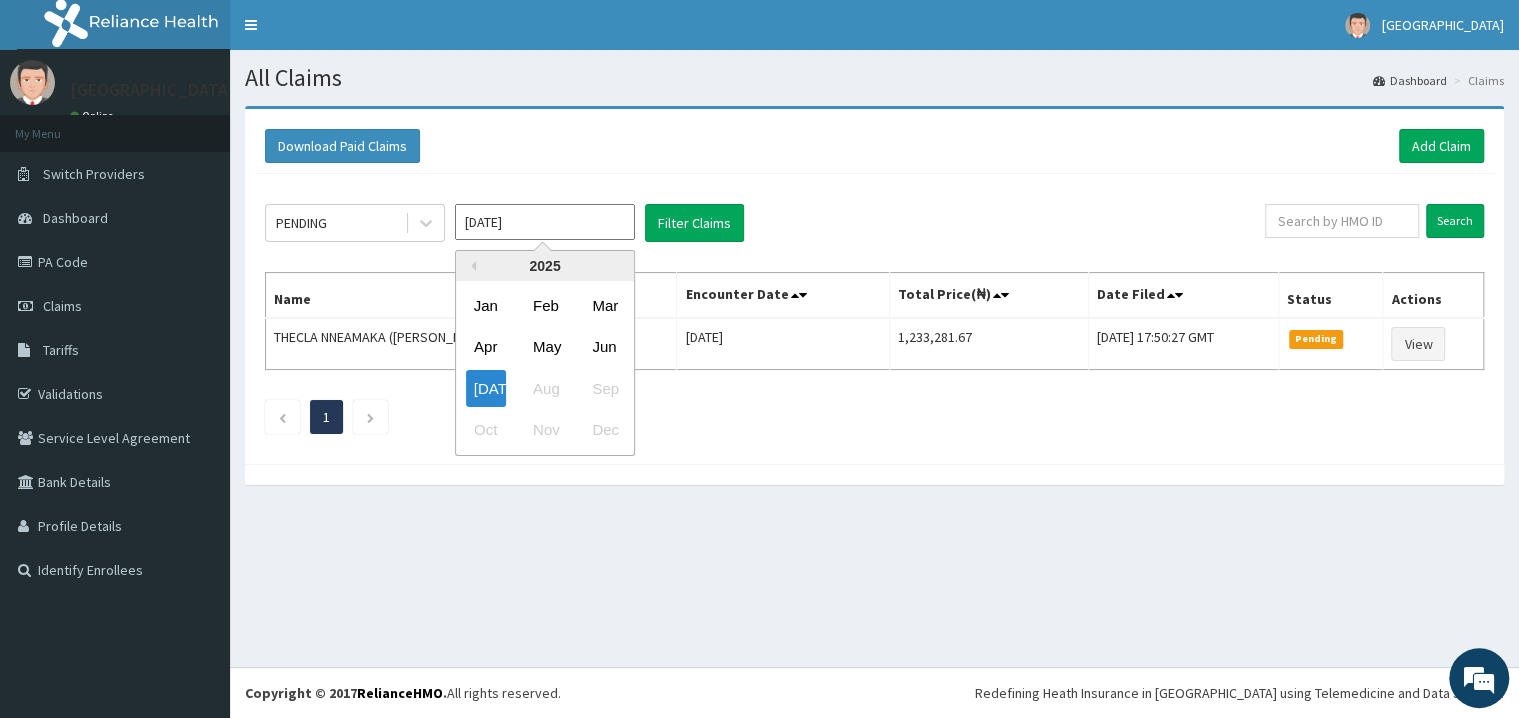 click on "[DATE]" at bounding box center [545, 222] 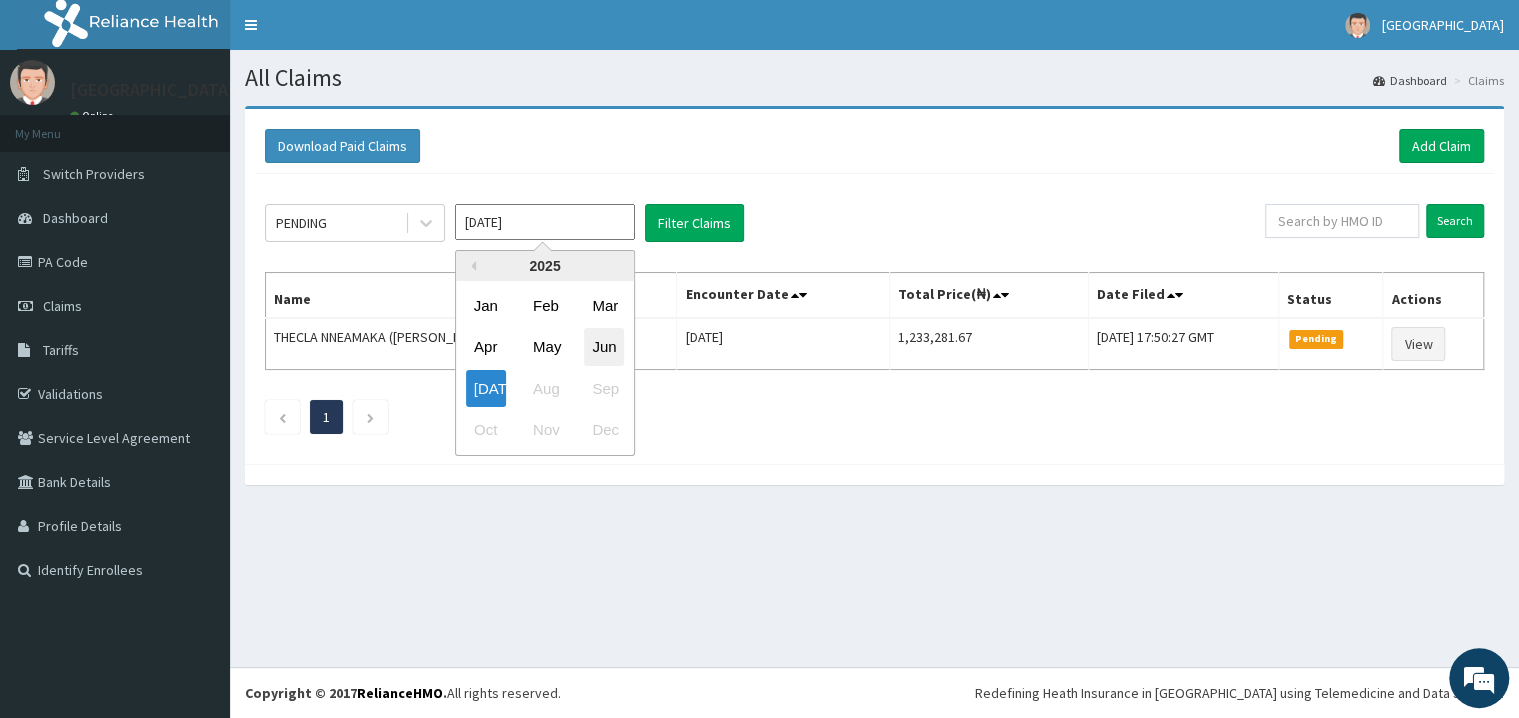 click on "Jun" at bounding box center (604, 347) 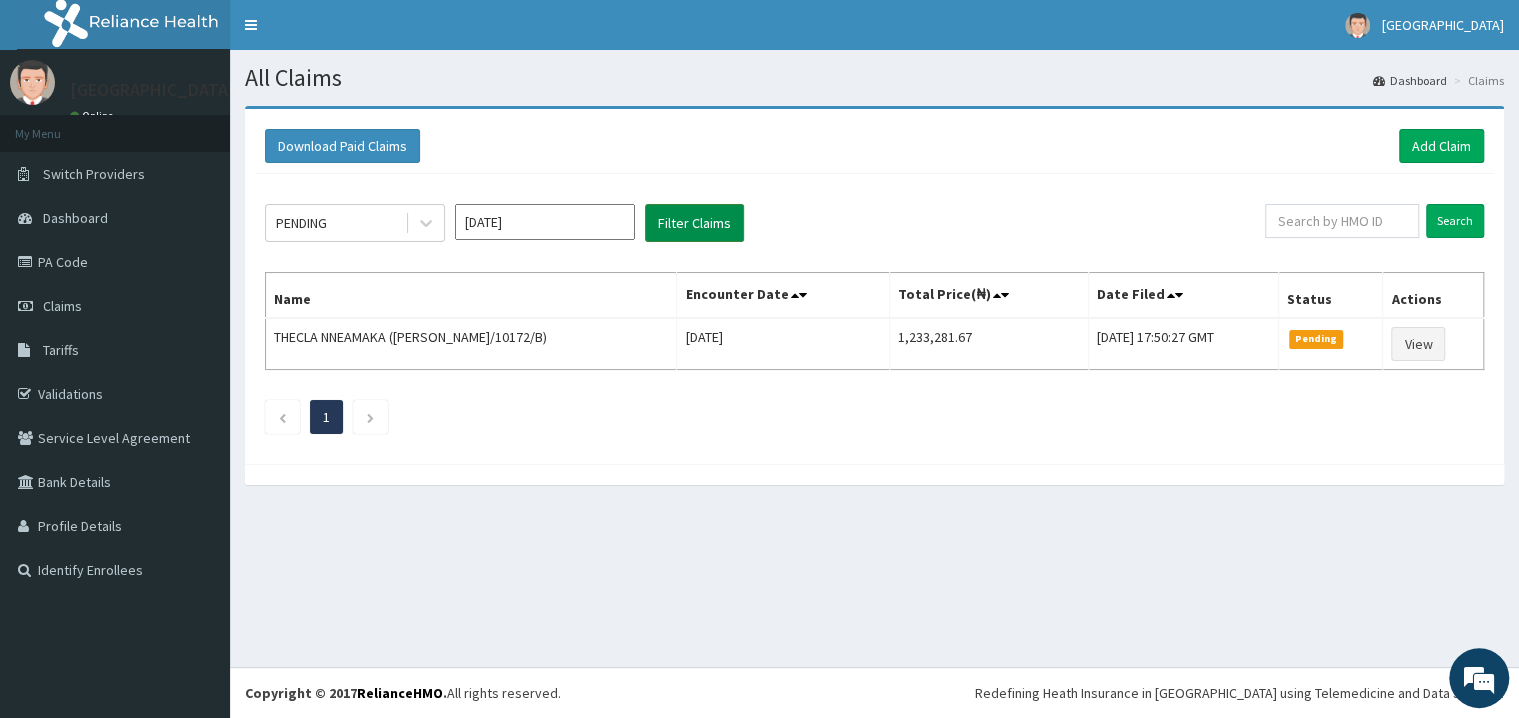 click on "Filter Claims" at bounding box center [694, 223] 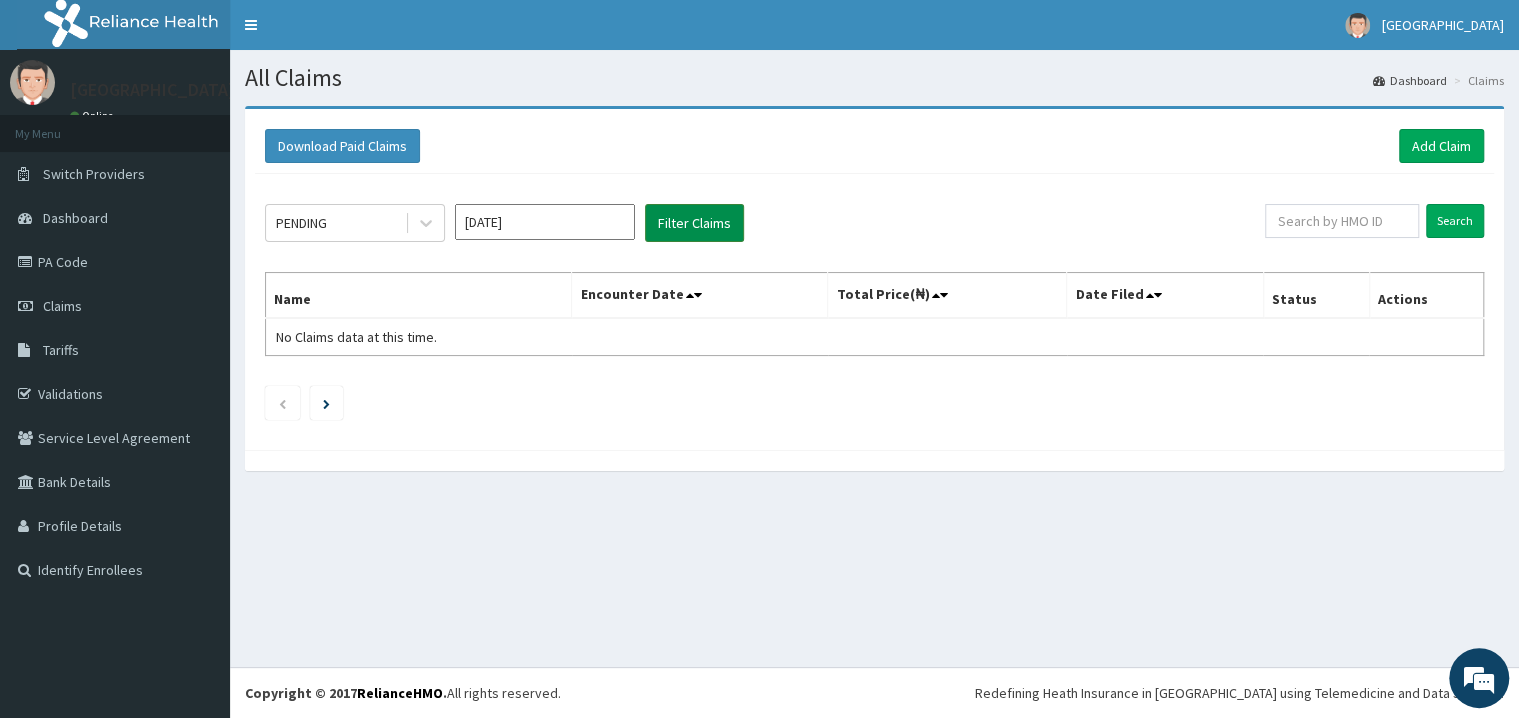 click on "Filter Claims" at bounding box center [694, 223] 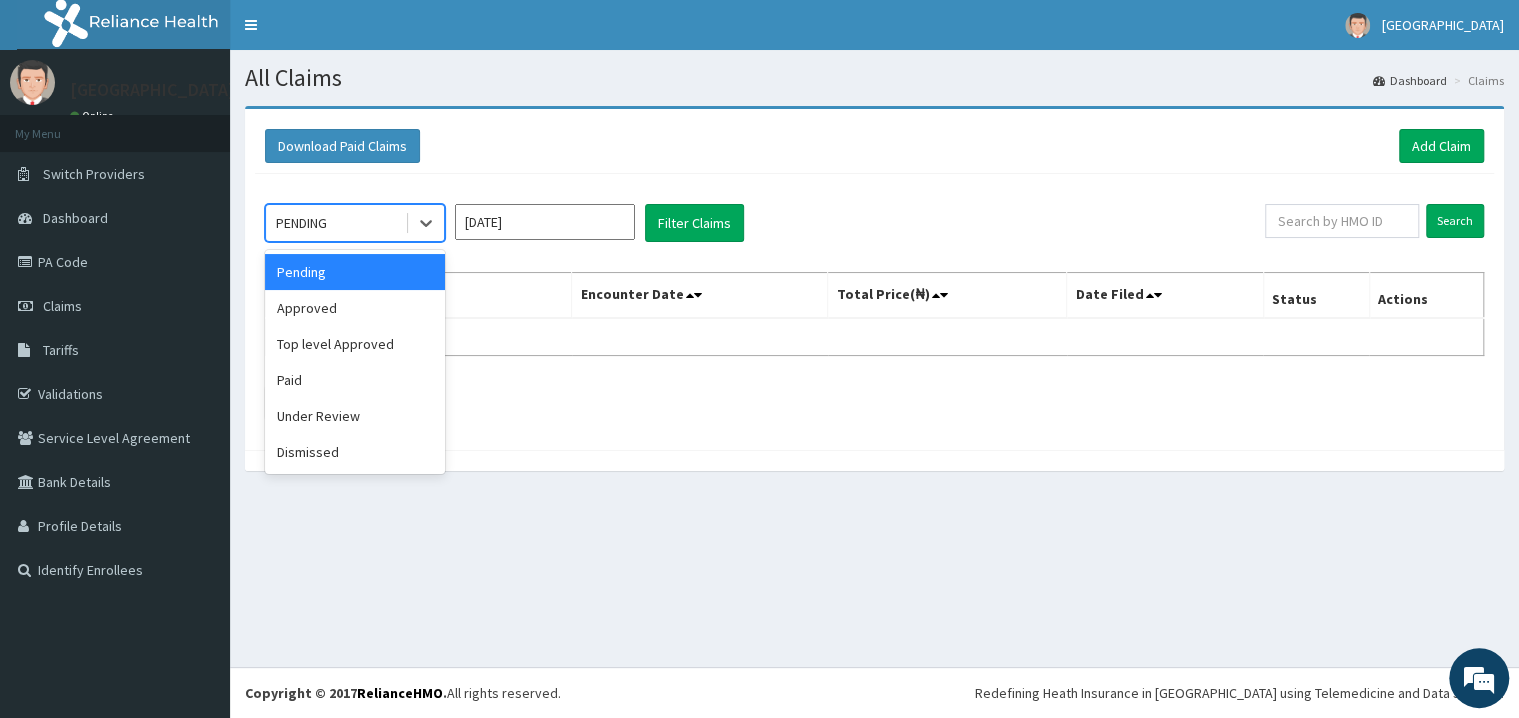 click on "PENDING" at bounding box center [335, 223] 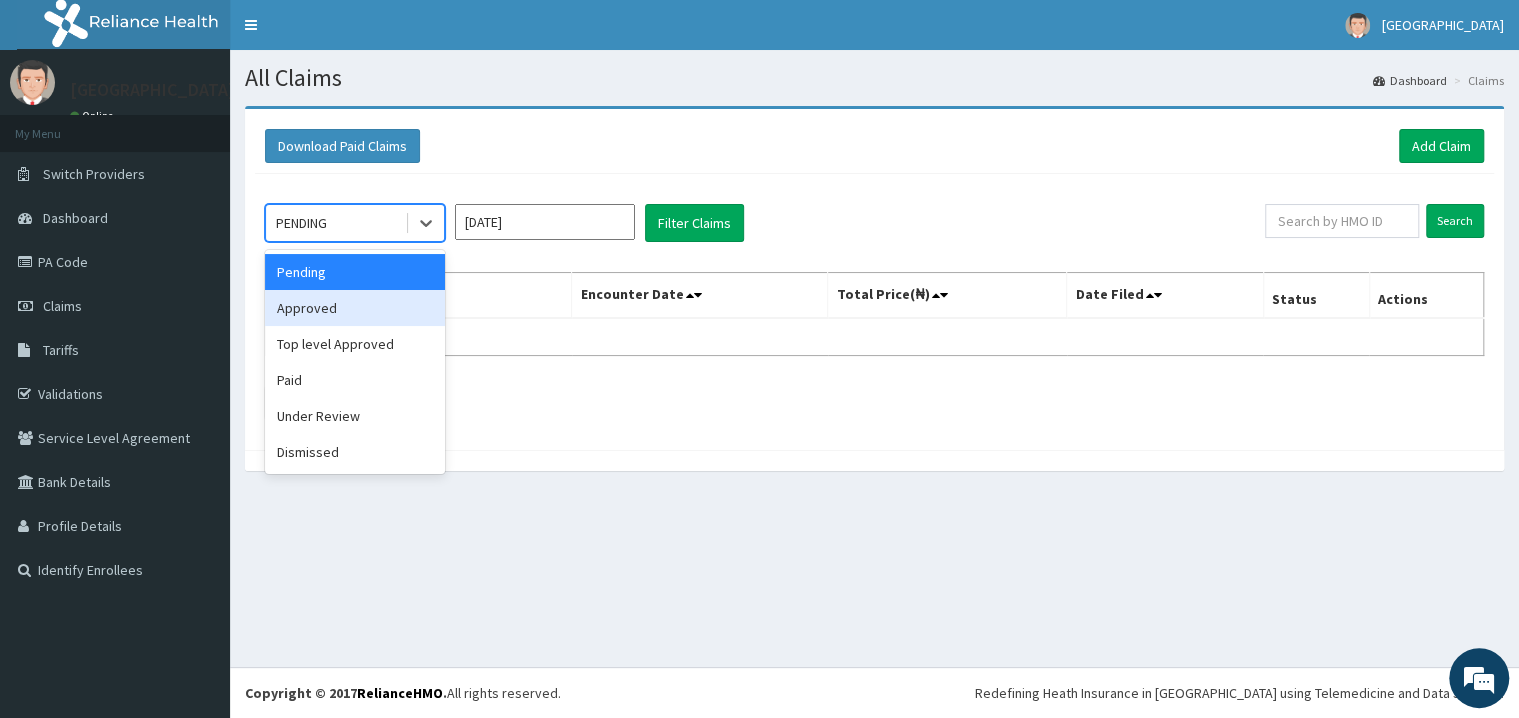 click on "Approved" at bounding box center [355, 308] 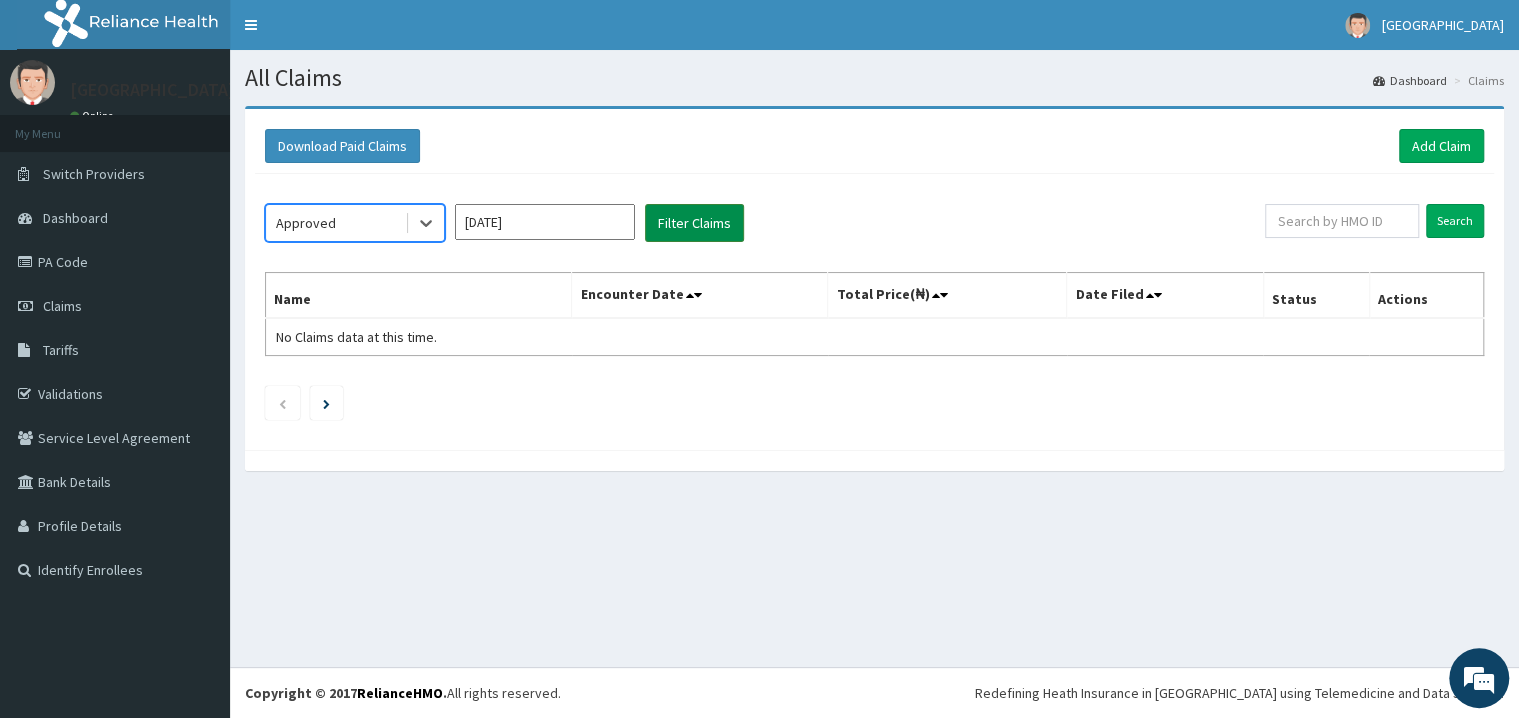 click on "Filter Claims" at bounding box center [694, 223] 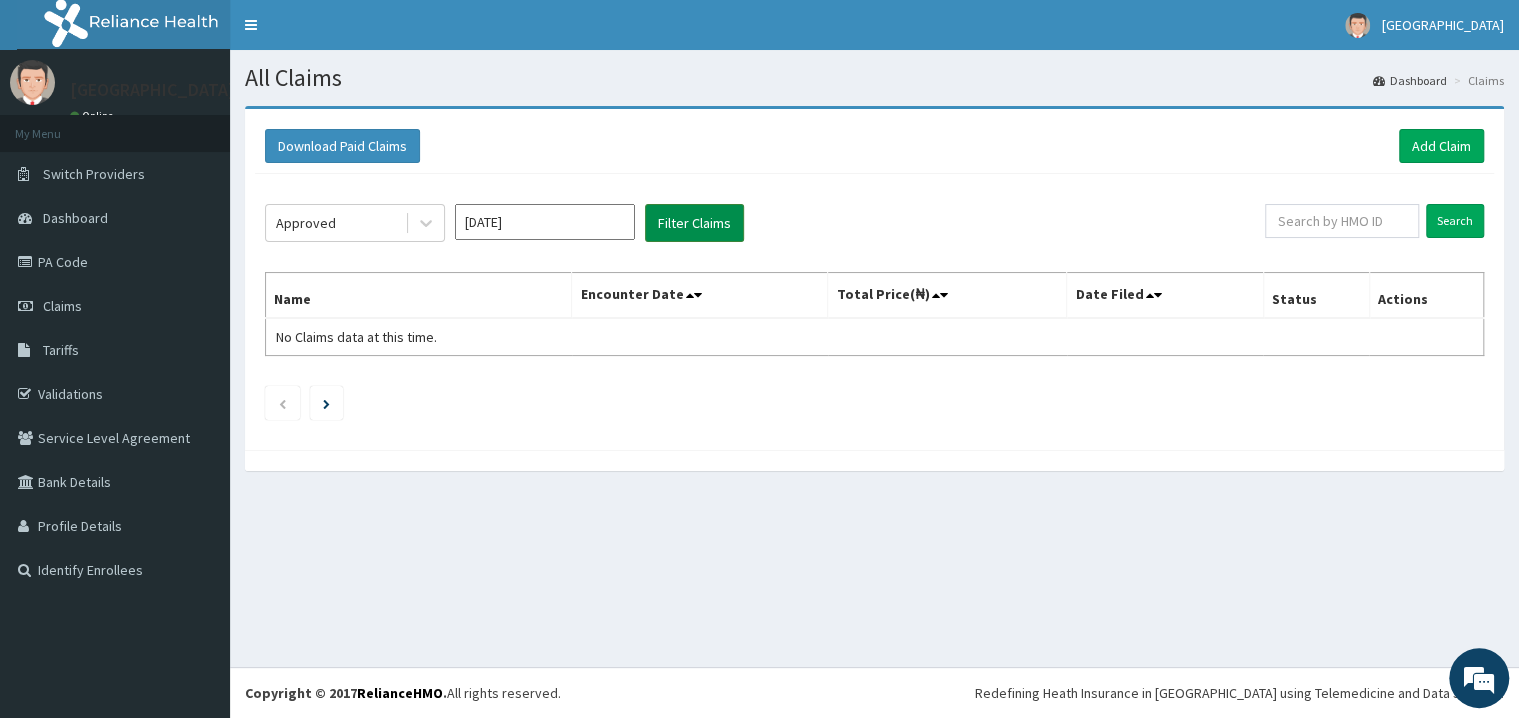 click on "Filter Claims" at bounding box center (694, 223) 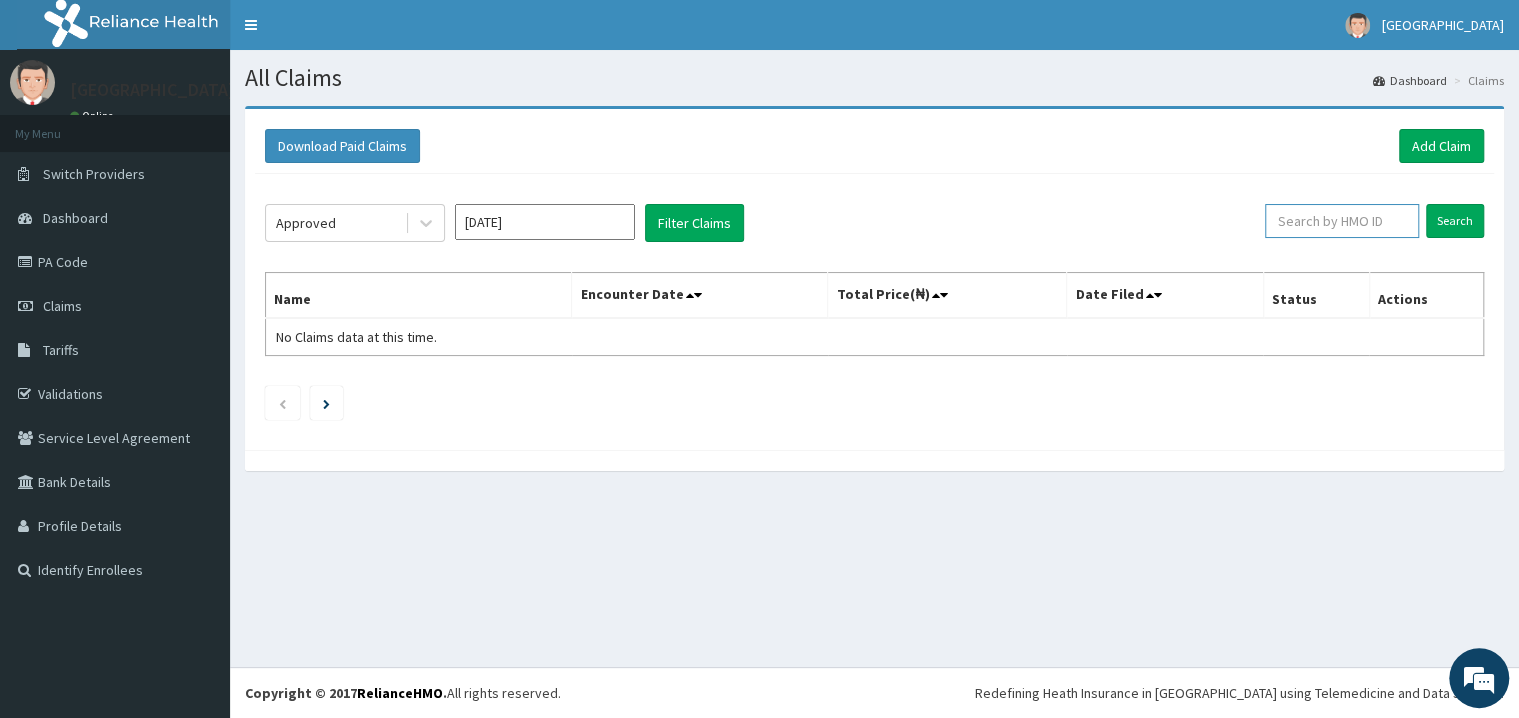 scroll, scrollTop: 0, scrollLeft: 0, axis: both 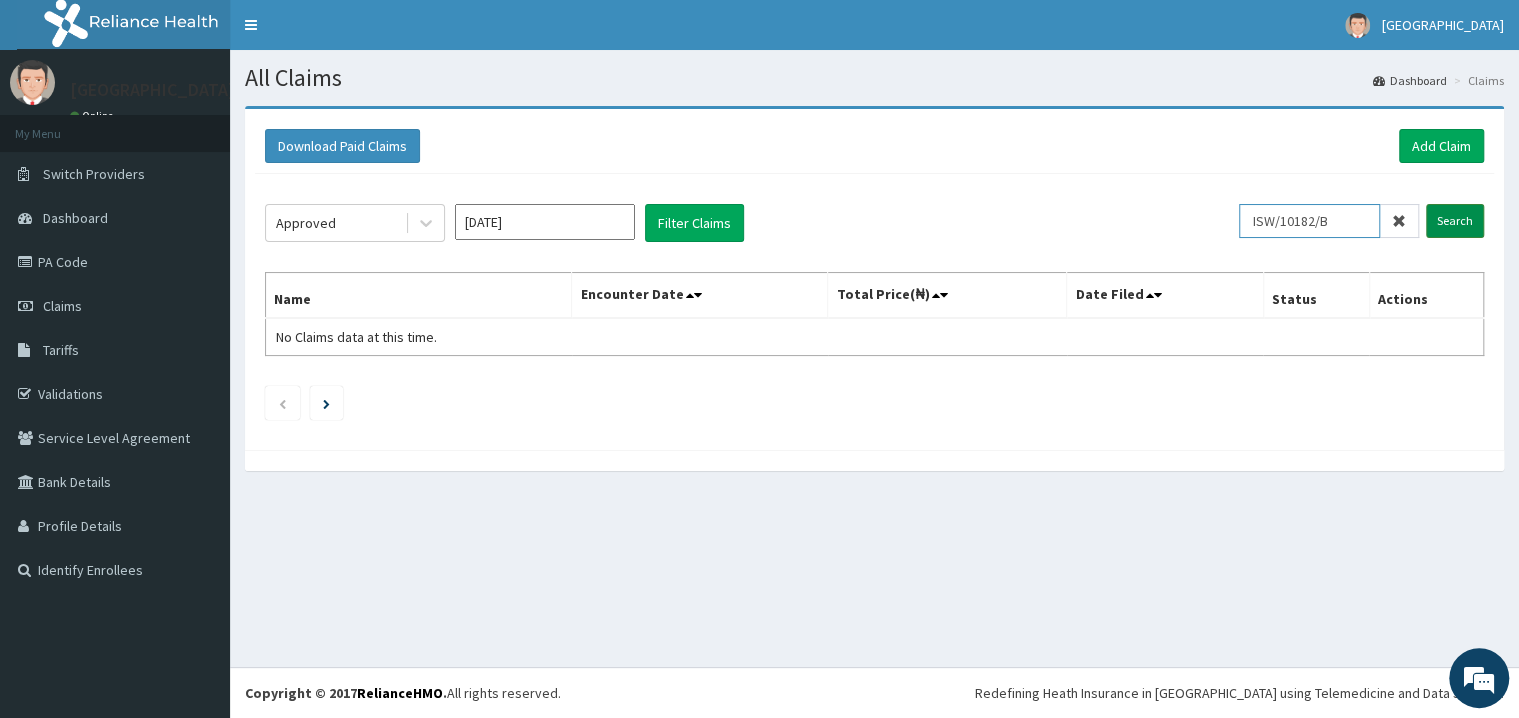 type on "ISW/10182/B" 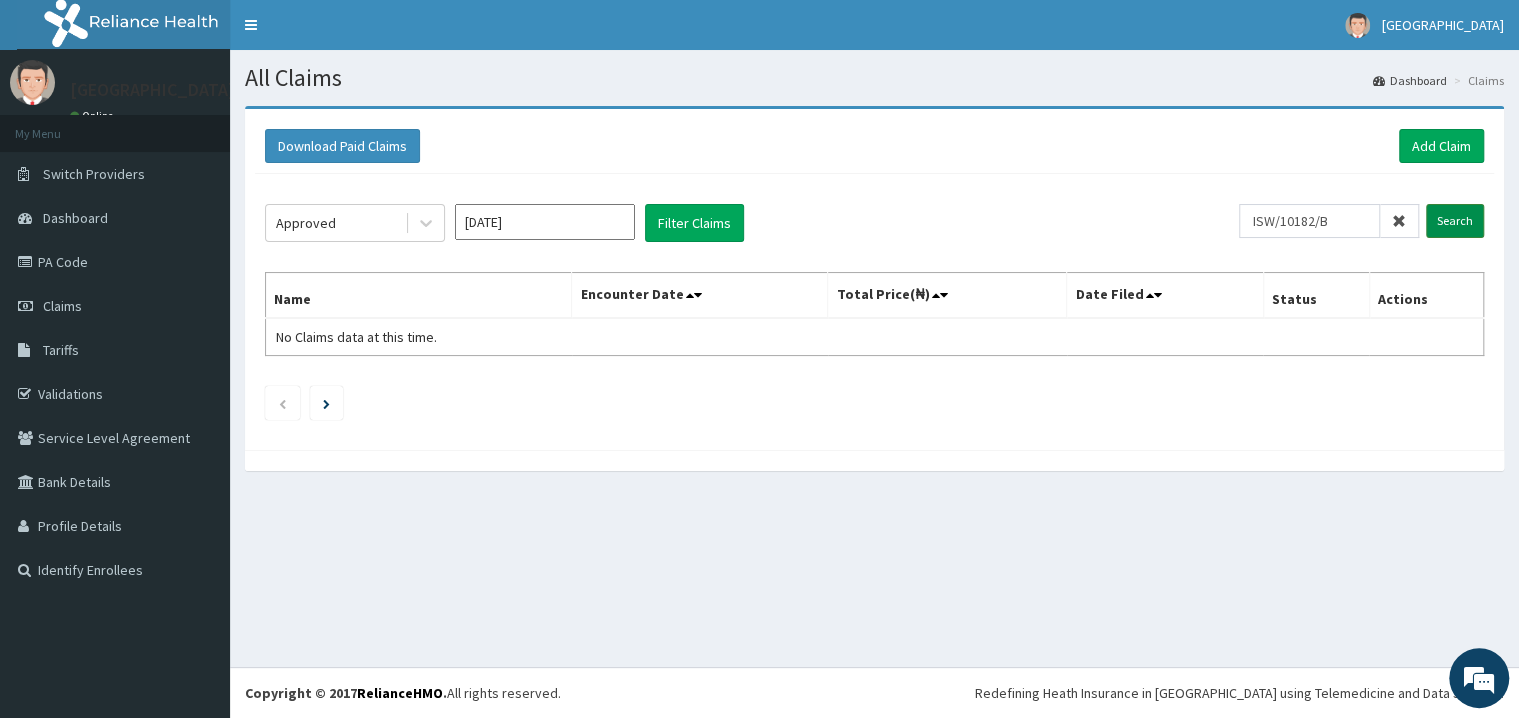 click on "Search" at bounding box center [1455, 221] 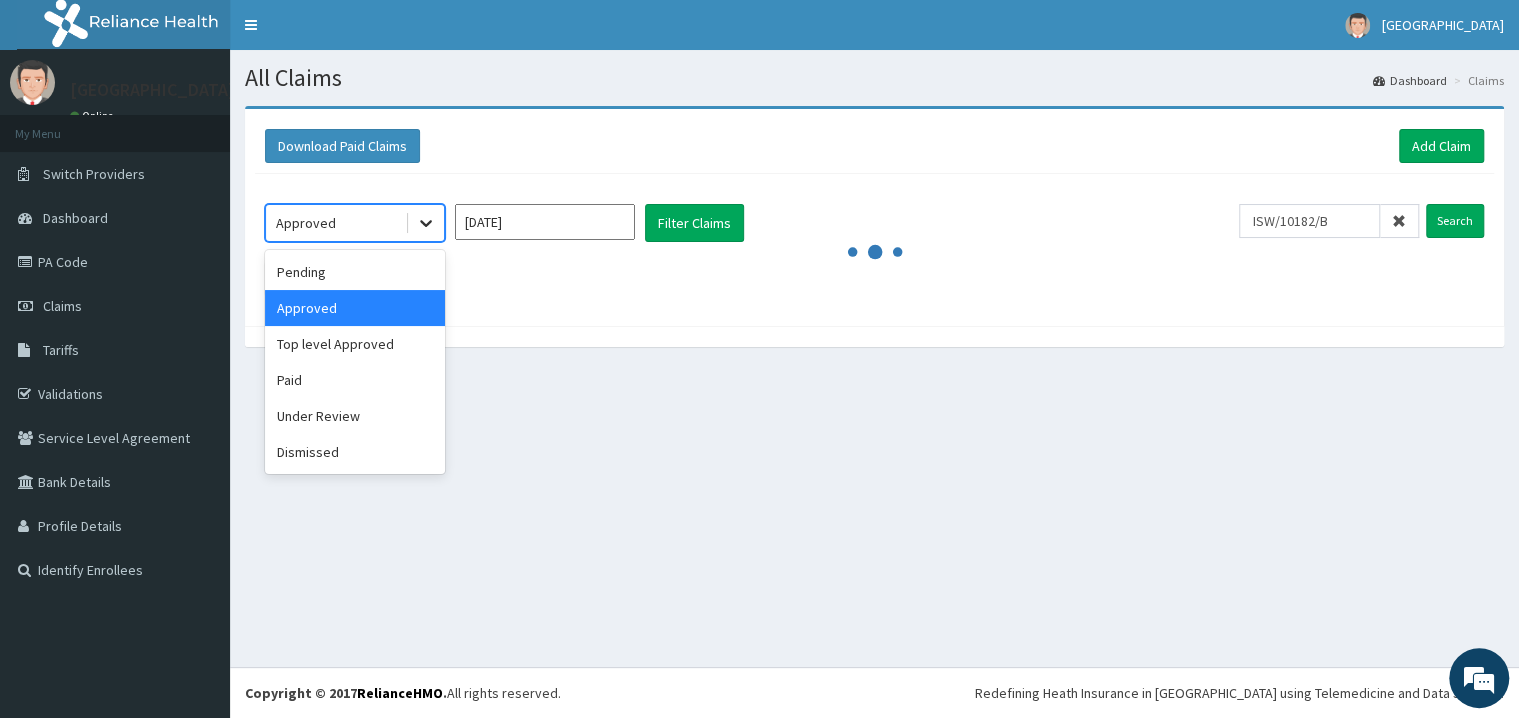 click at bounding box center (426, 223) 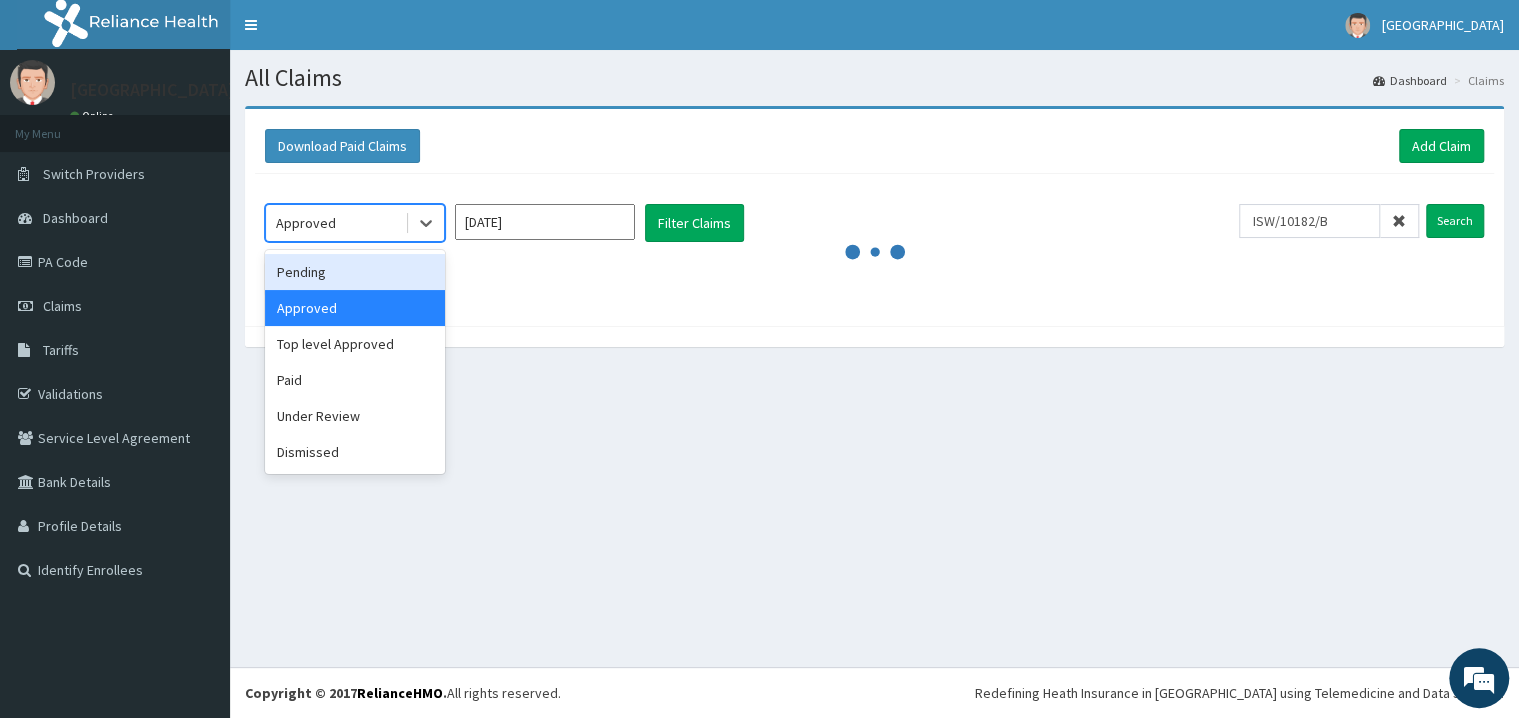 click on "Pending" at bounding box center [355, 272] 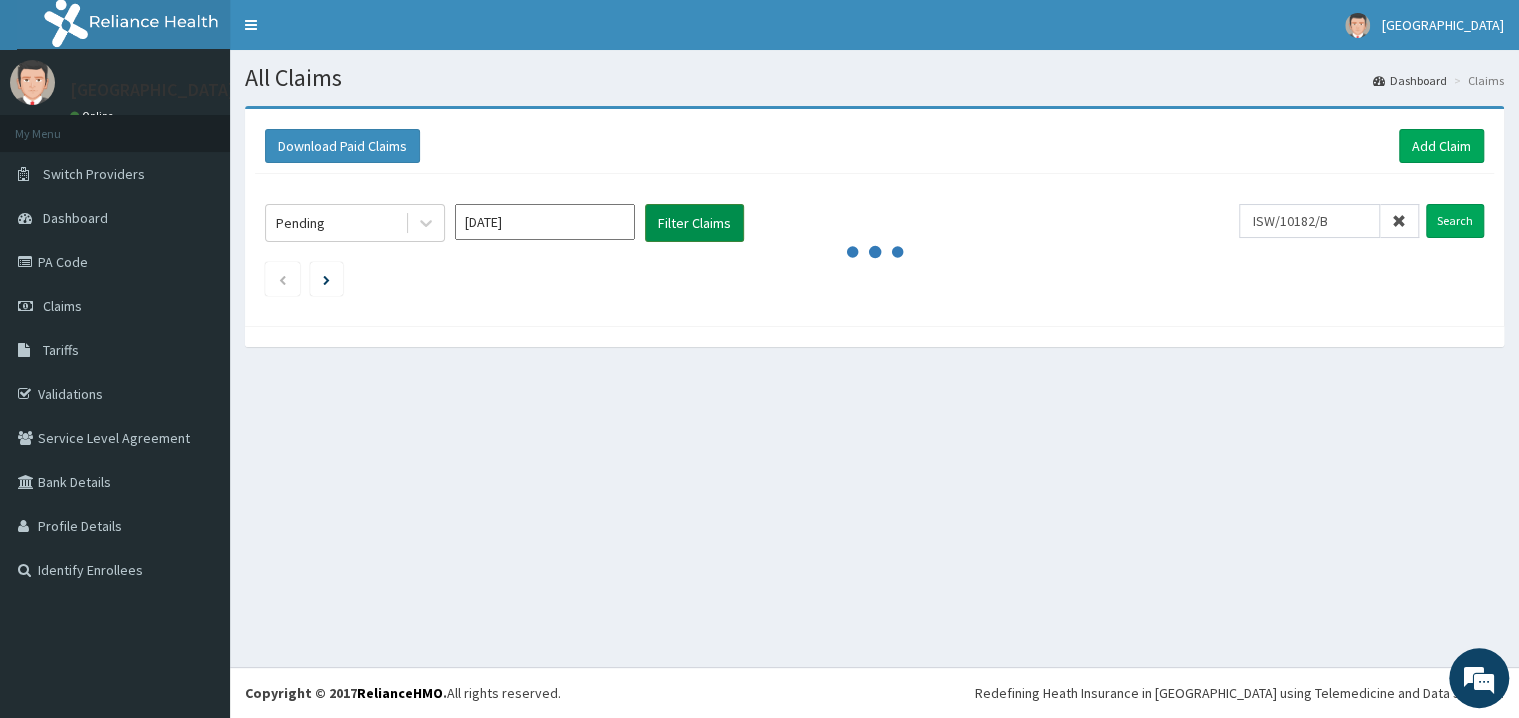 click on "Filter Claims" at bounding box center [694, 223] 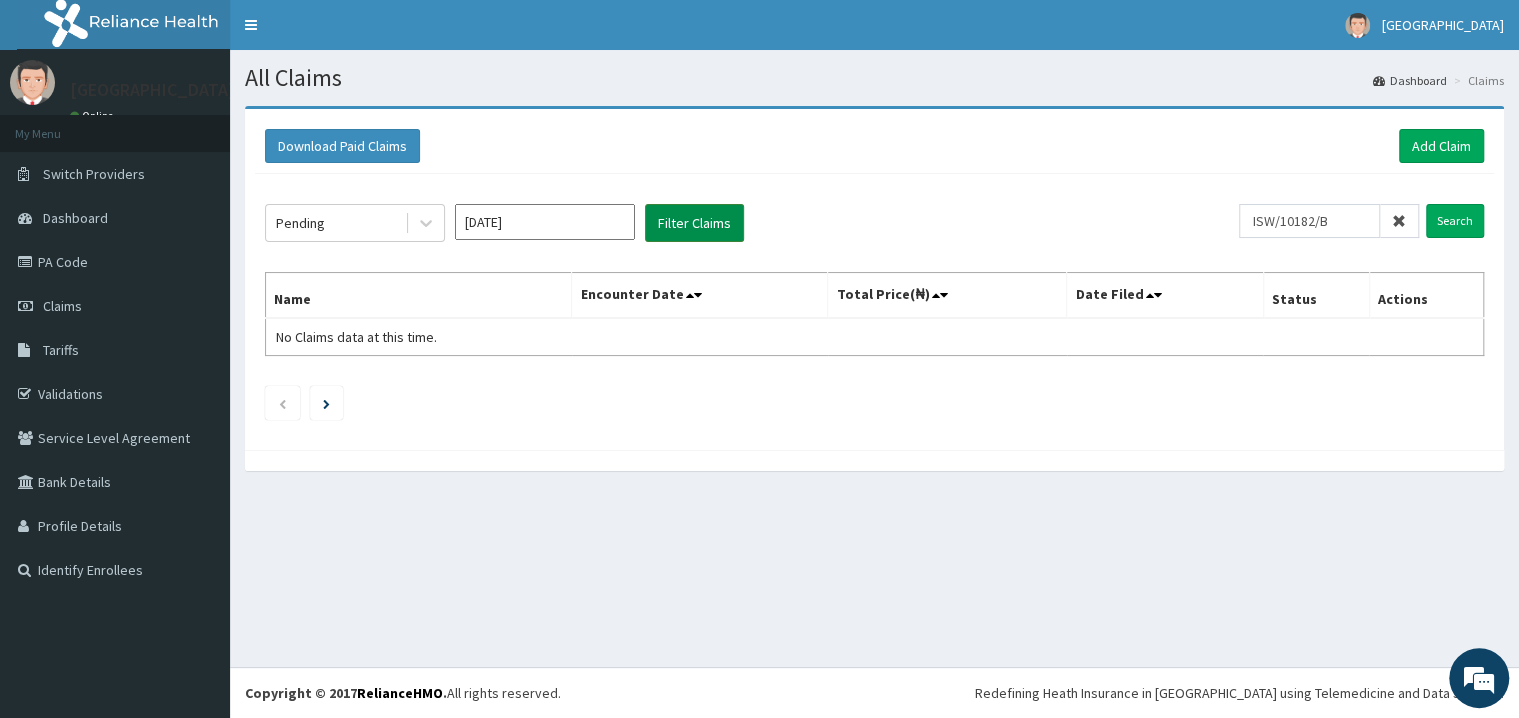 click on "Filter Claims" at bounding box center (694, 223) 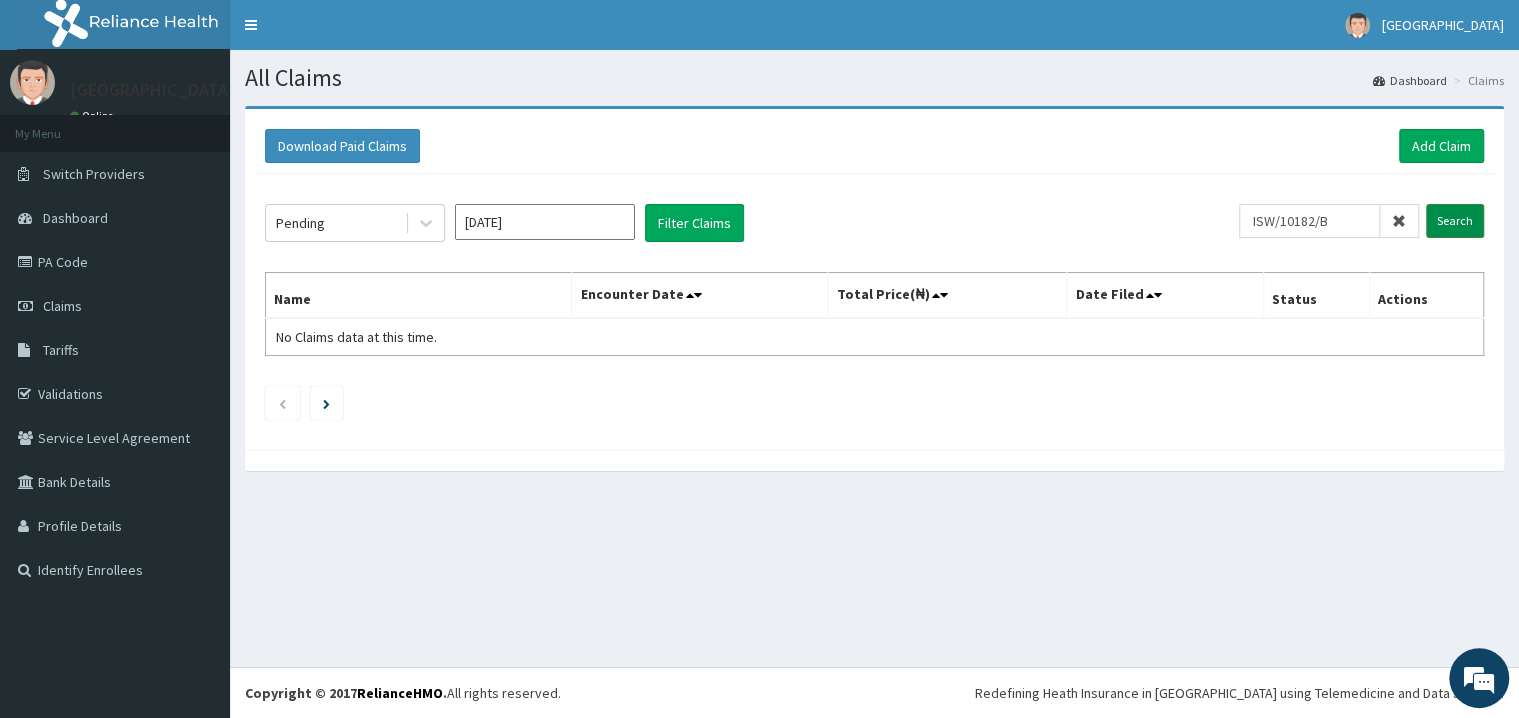 click on "Search" at bounding box center [1455, 221] 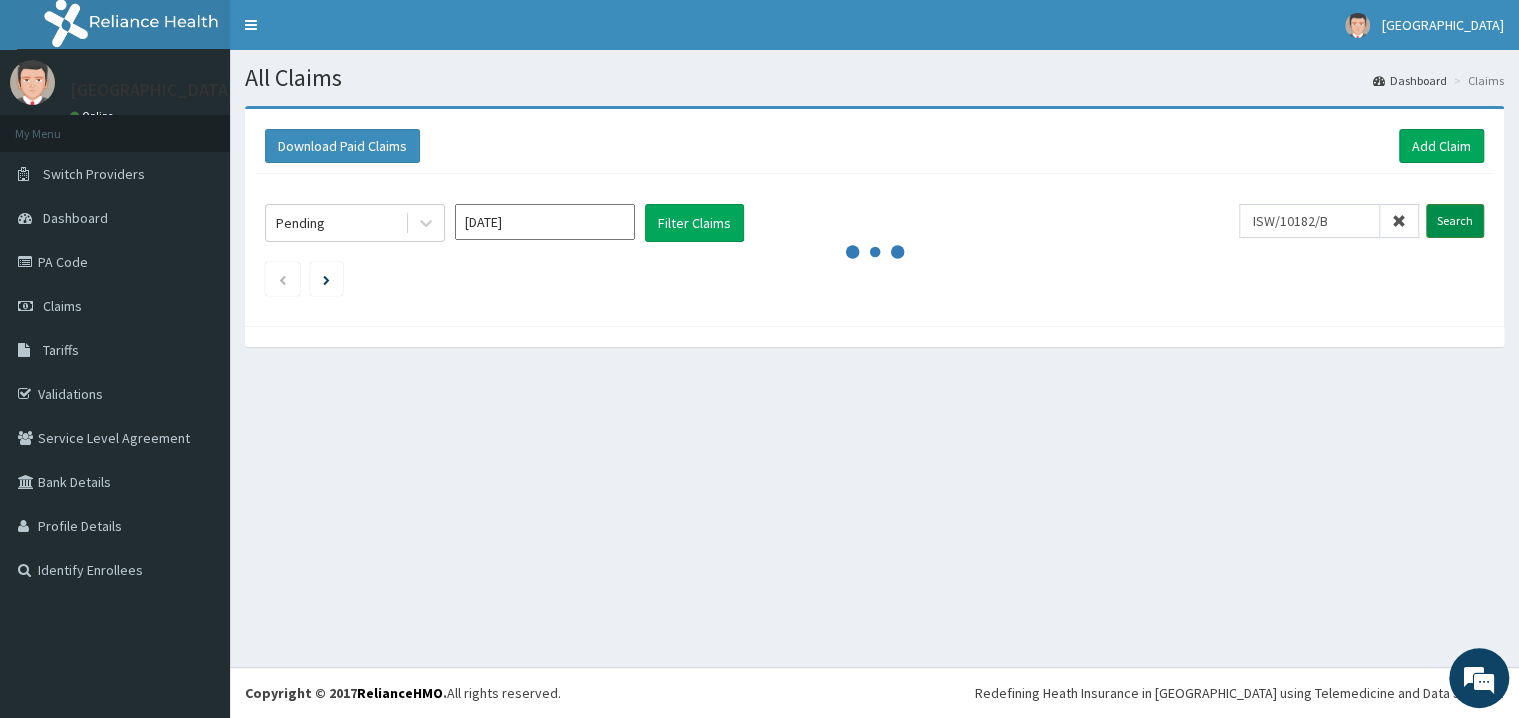 click on "Search" at bounding box center (1455, 221) 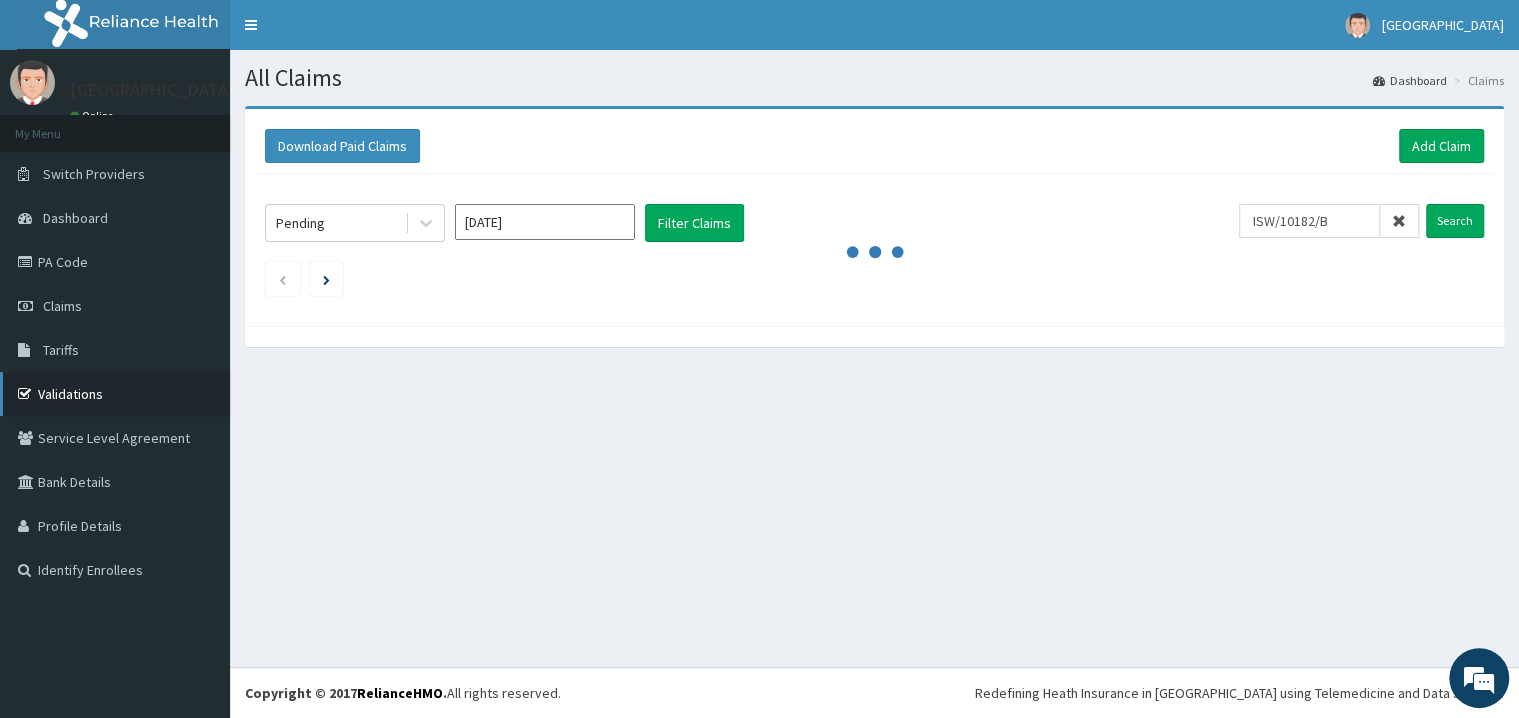 click on "Validations" at bounding box center [115, 394] 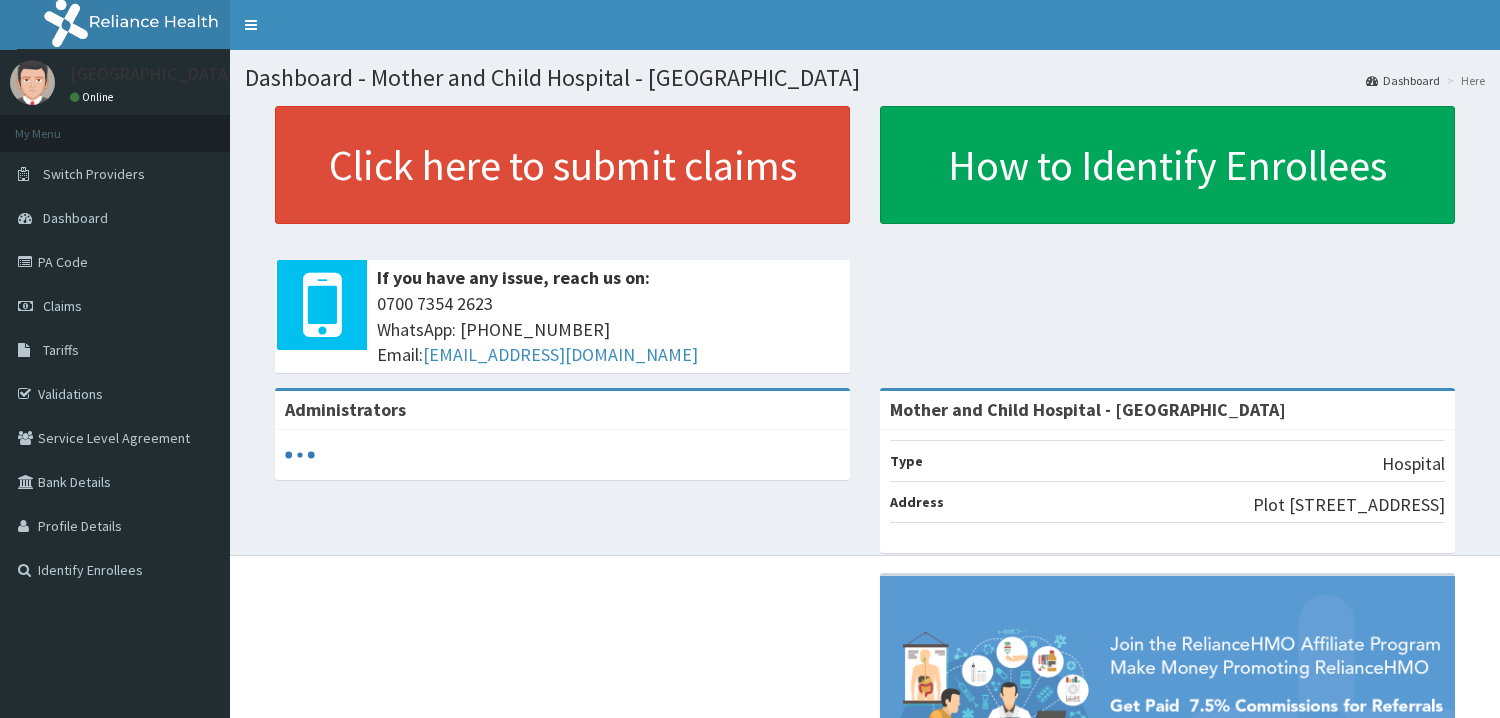 scroll, scrollTop: 0, scrollLeft: 0, axis: both 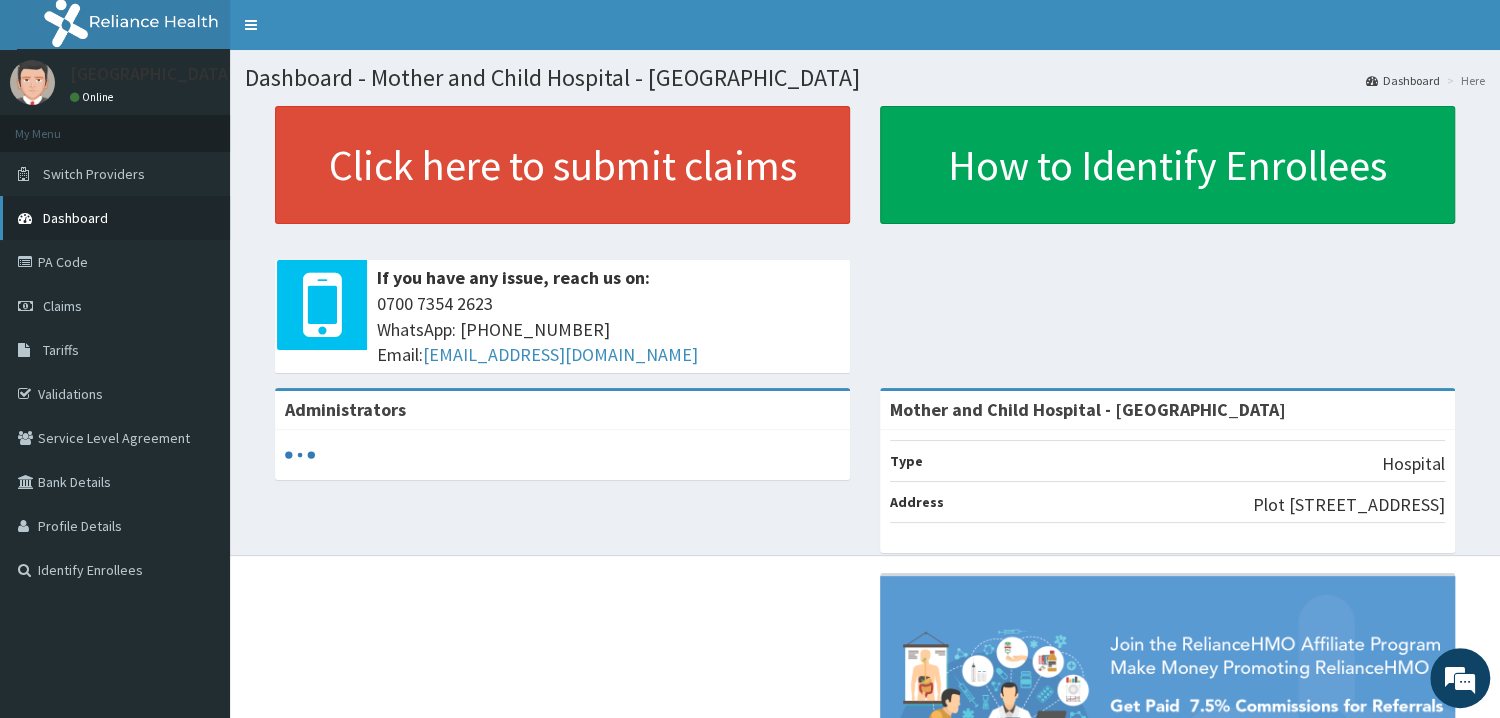 click on "Dashboard" at bounding box center [115, 218] 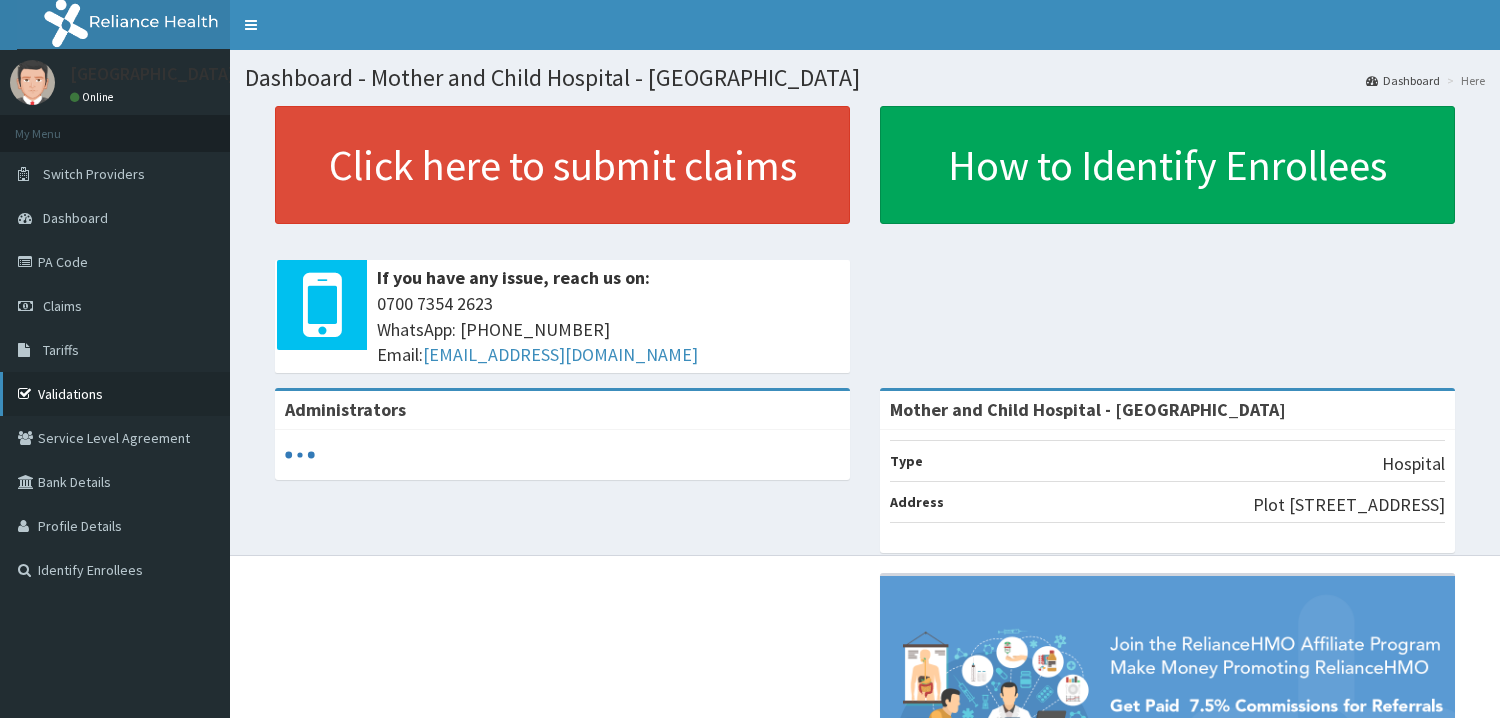scroll, scrollTop: 0, scrollLeft: 0, axis: both 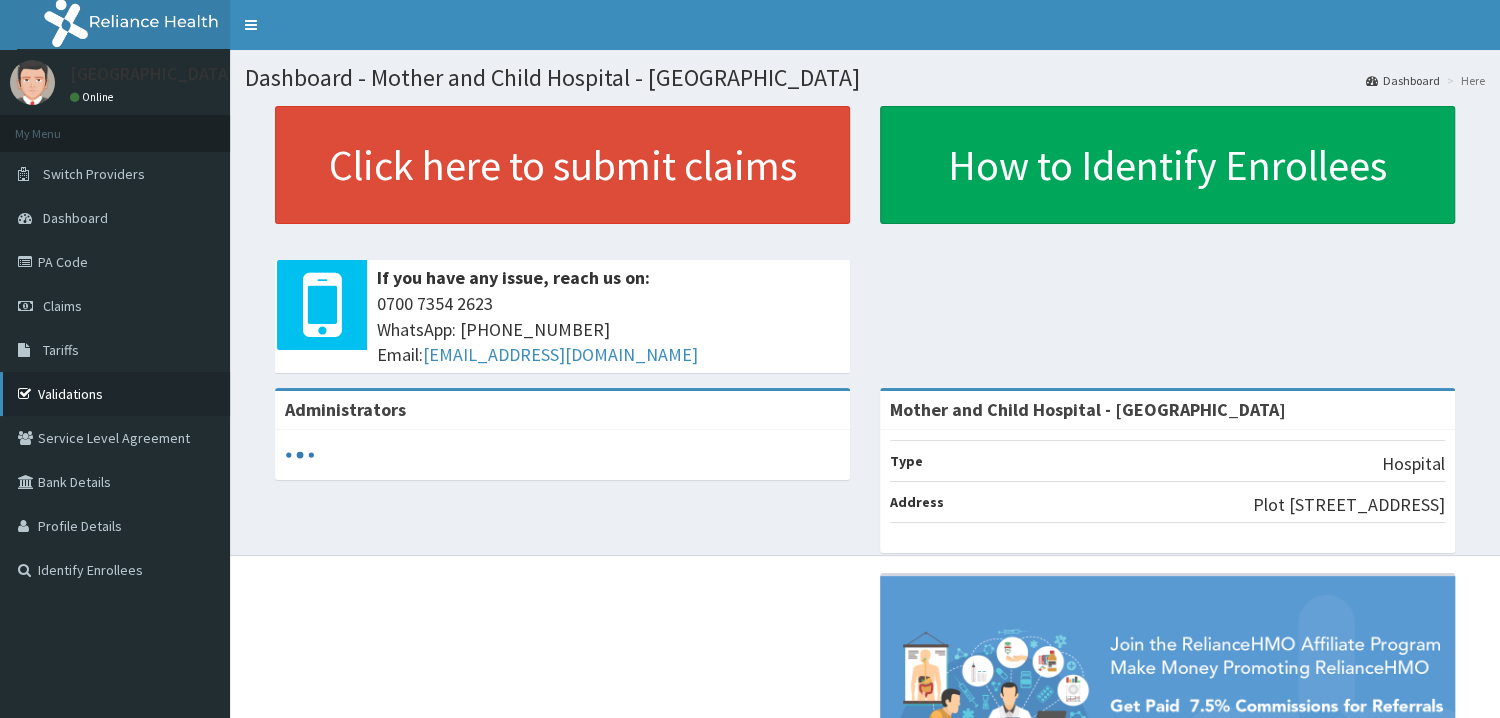click on "Validations" at bounding box center [115, 394] 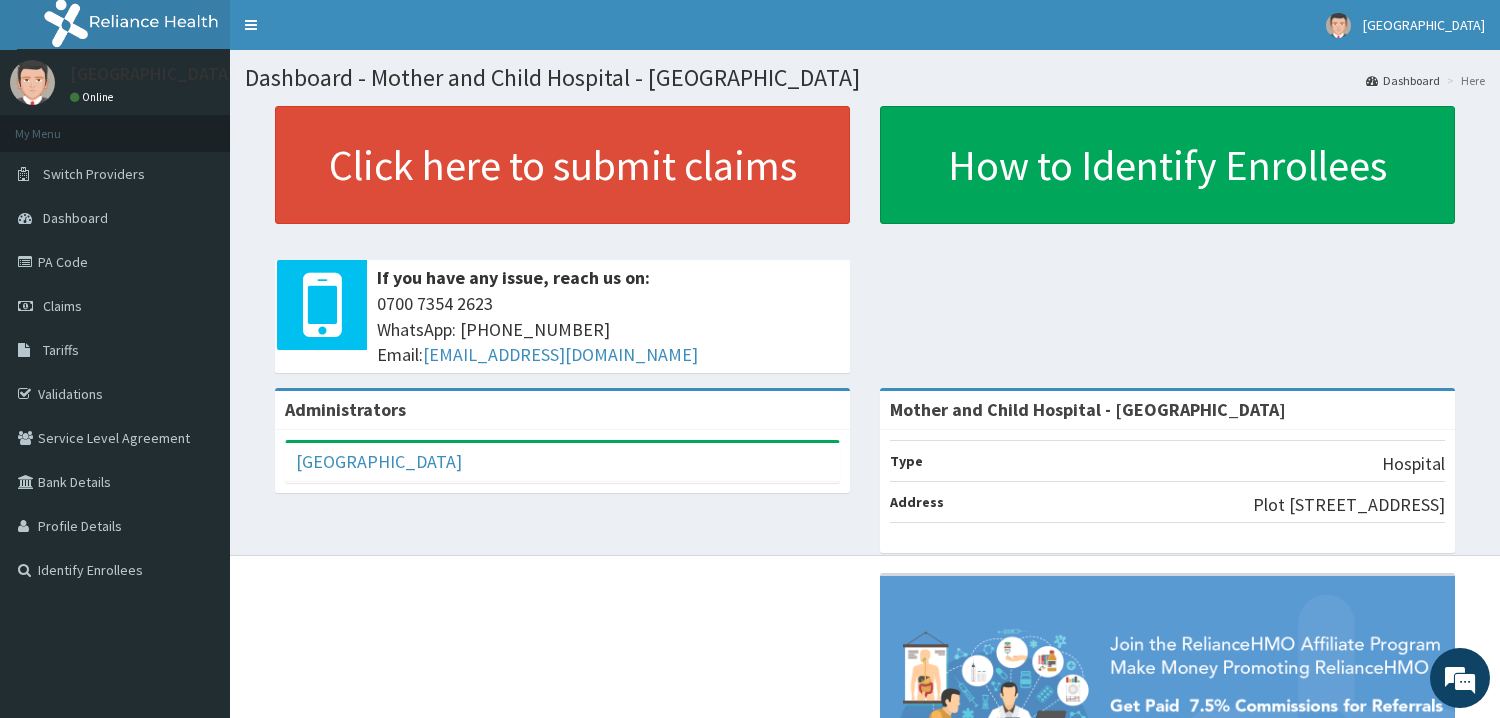 scroll, scrollTop: 0, scrollLeft: 0, axis: both 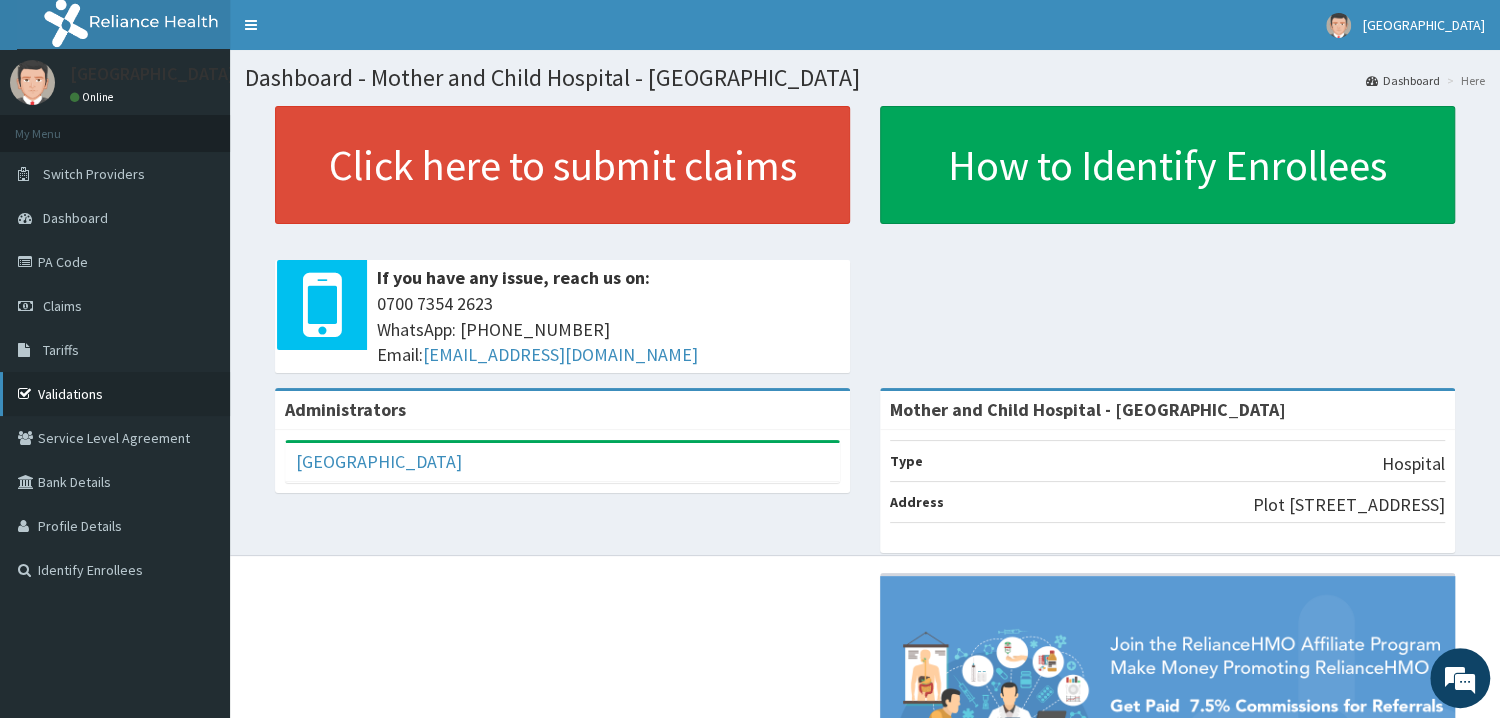click on "Validations" at bounding box center (115, 394) 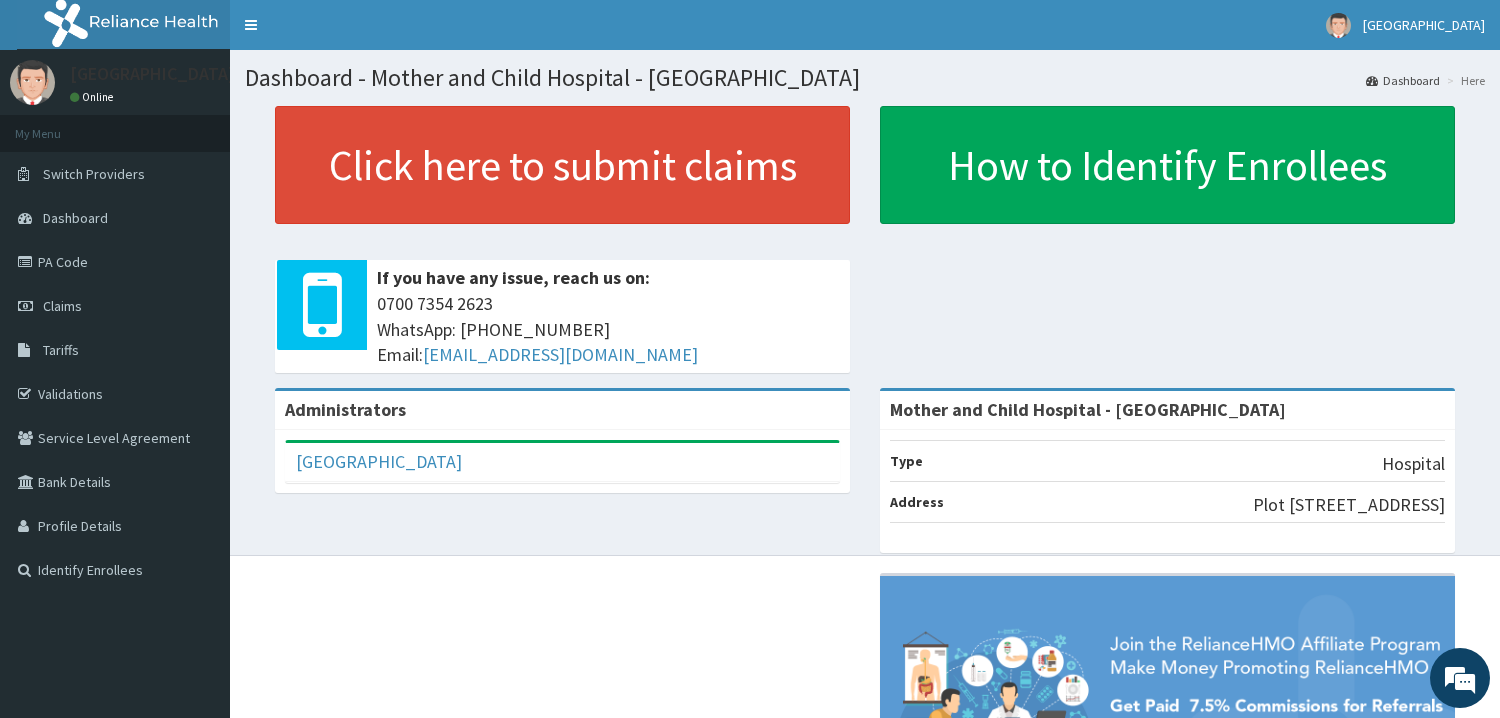scroll, scrollTop: 0, scrollLeft: 0, axis: both 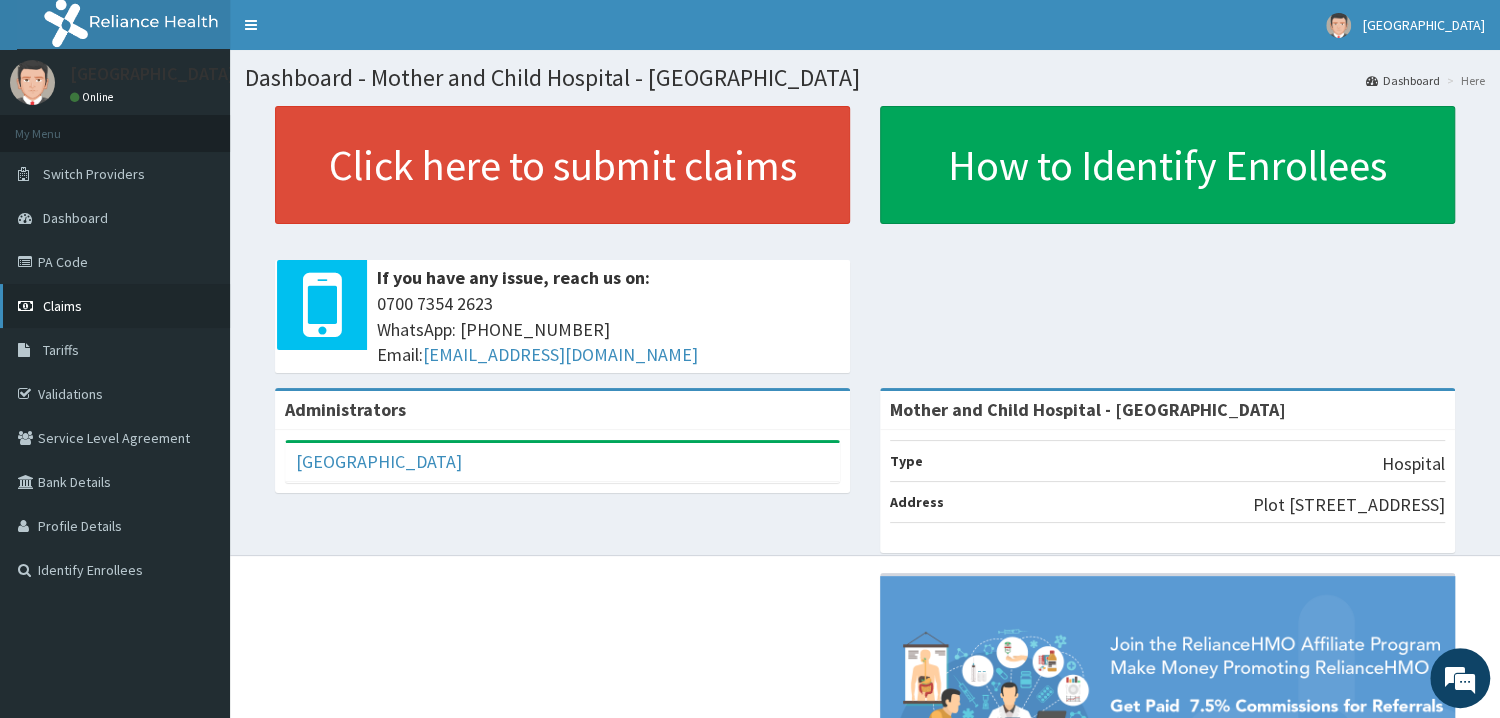 click on "Claims" at bounding box center (62, 306) 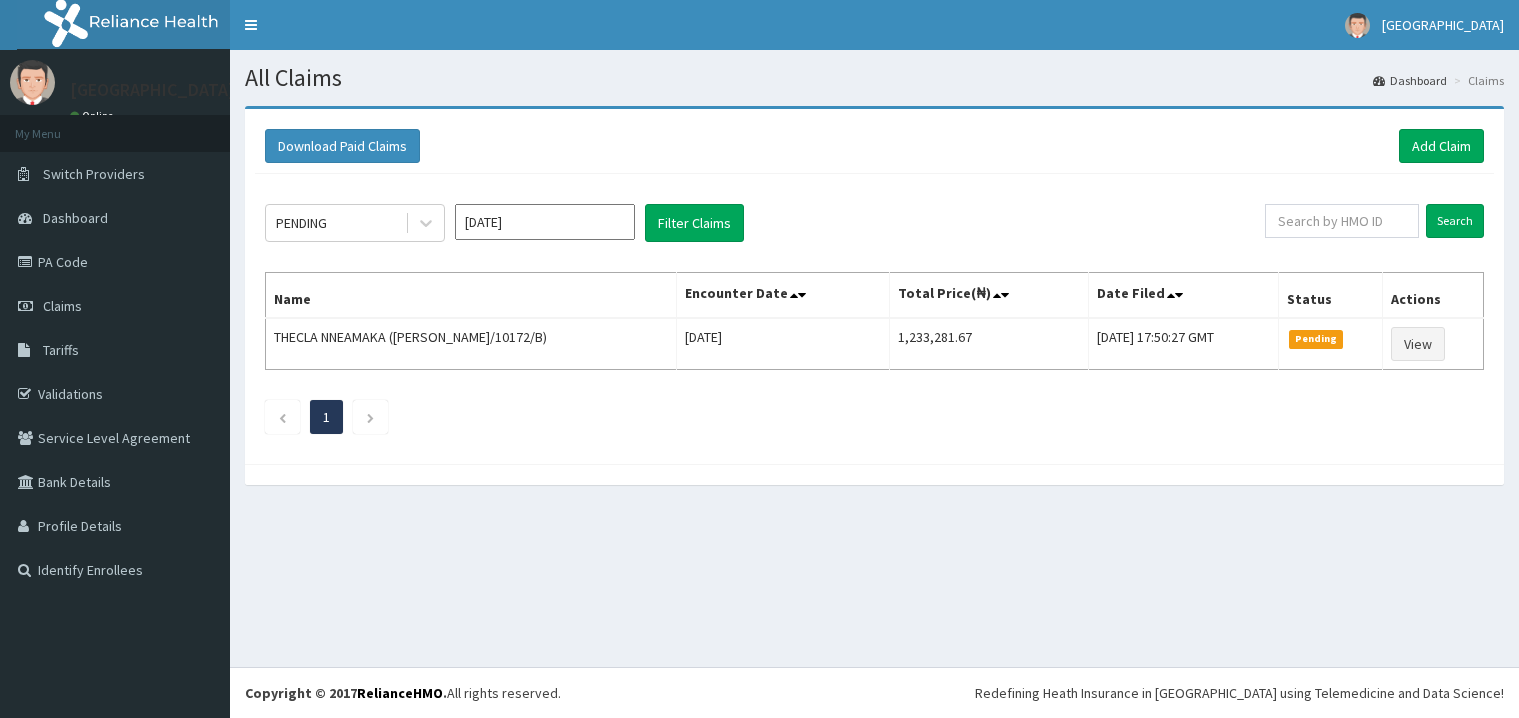 scroll, scrollTop: 0, scrollLeft: 0, axis: both 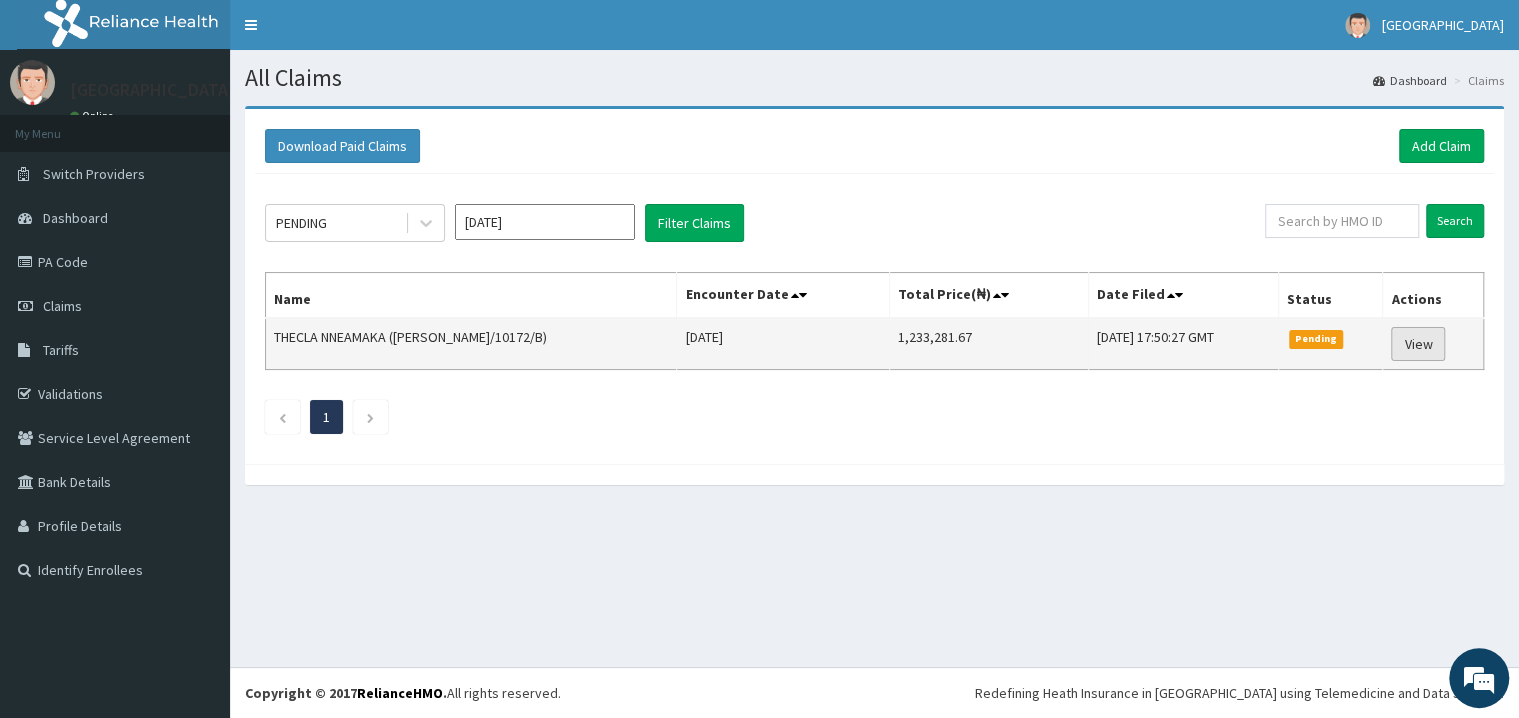 click on "View" at bounding box center [1418, 344] 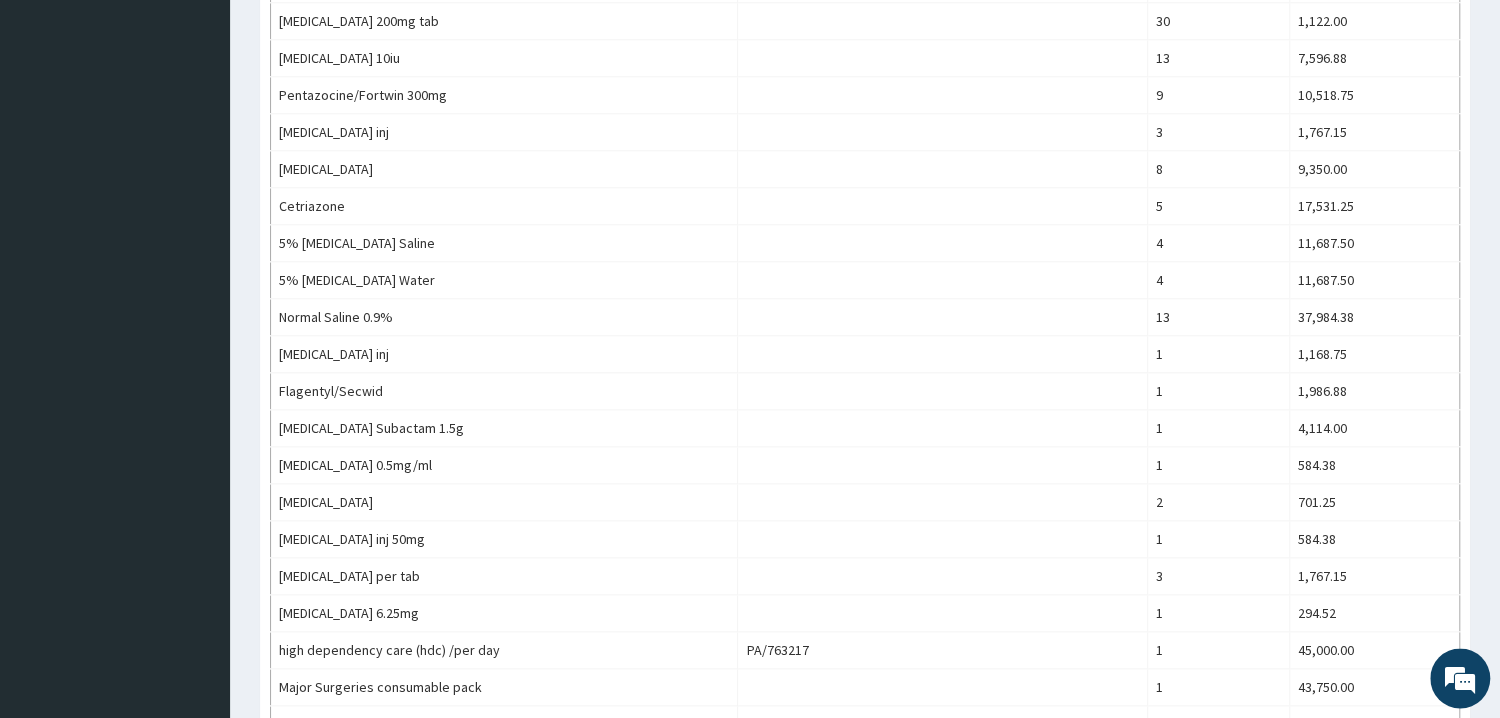 scroll, scrollTop: 1179, scrollLeft: 0, axis: vertical 